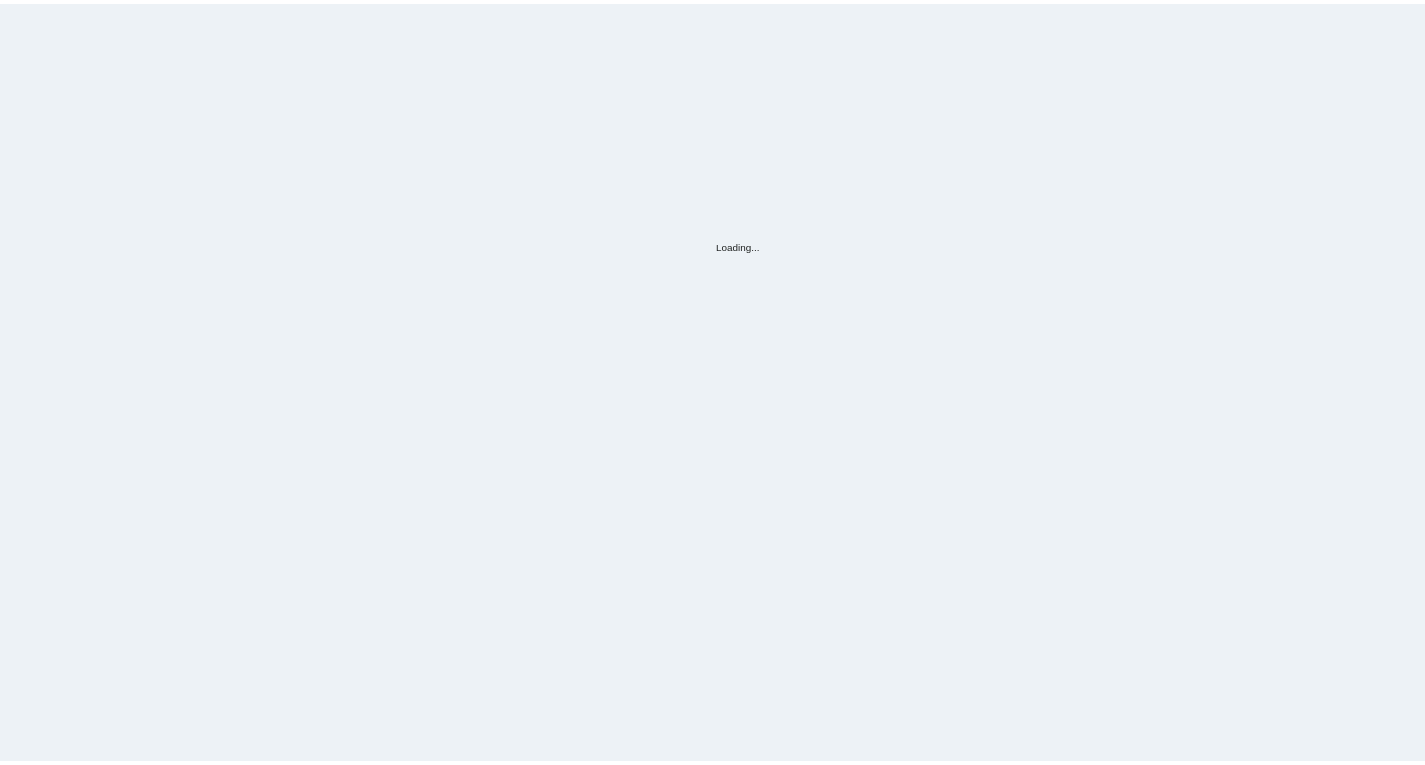scroll, scrollTop: 0, scrollLeft: 0, axis: both 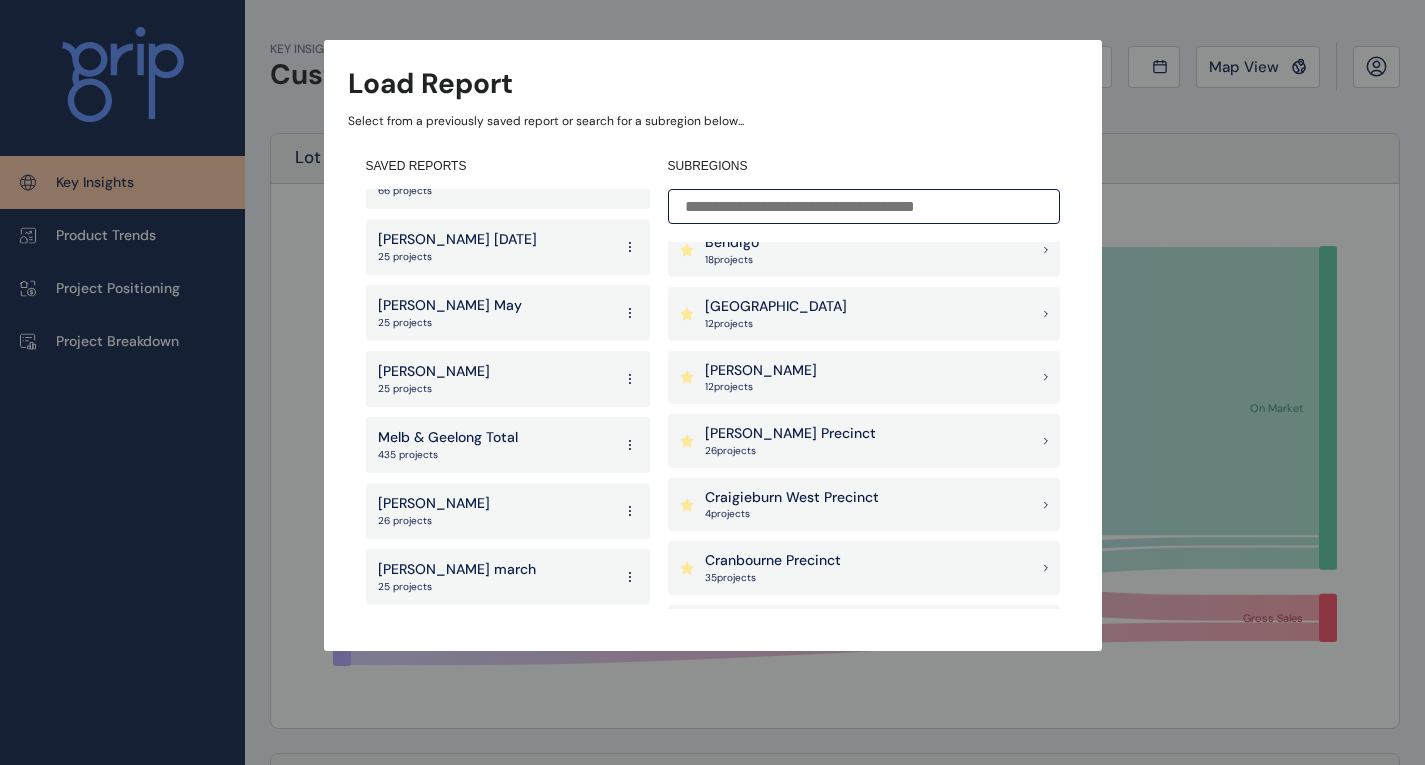 click on "435 projects" at bounding box center (448, 455) 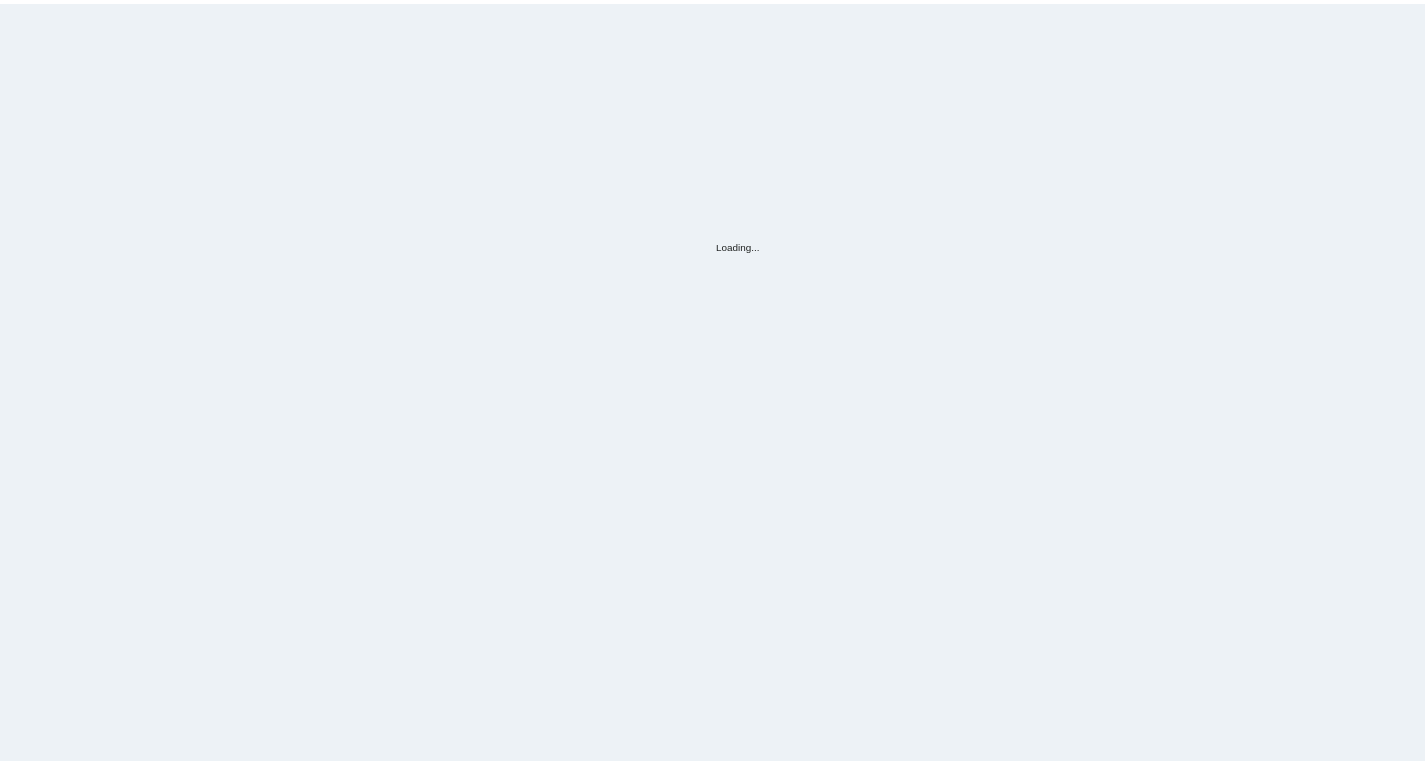 scroll, scrollTop: 0, scrollLeft: 0, axis: both 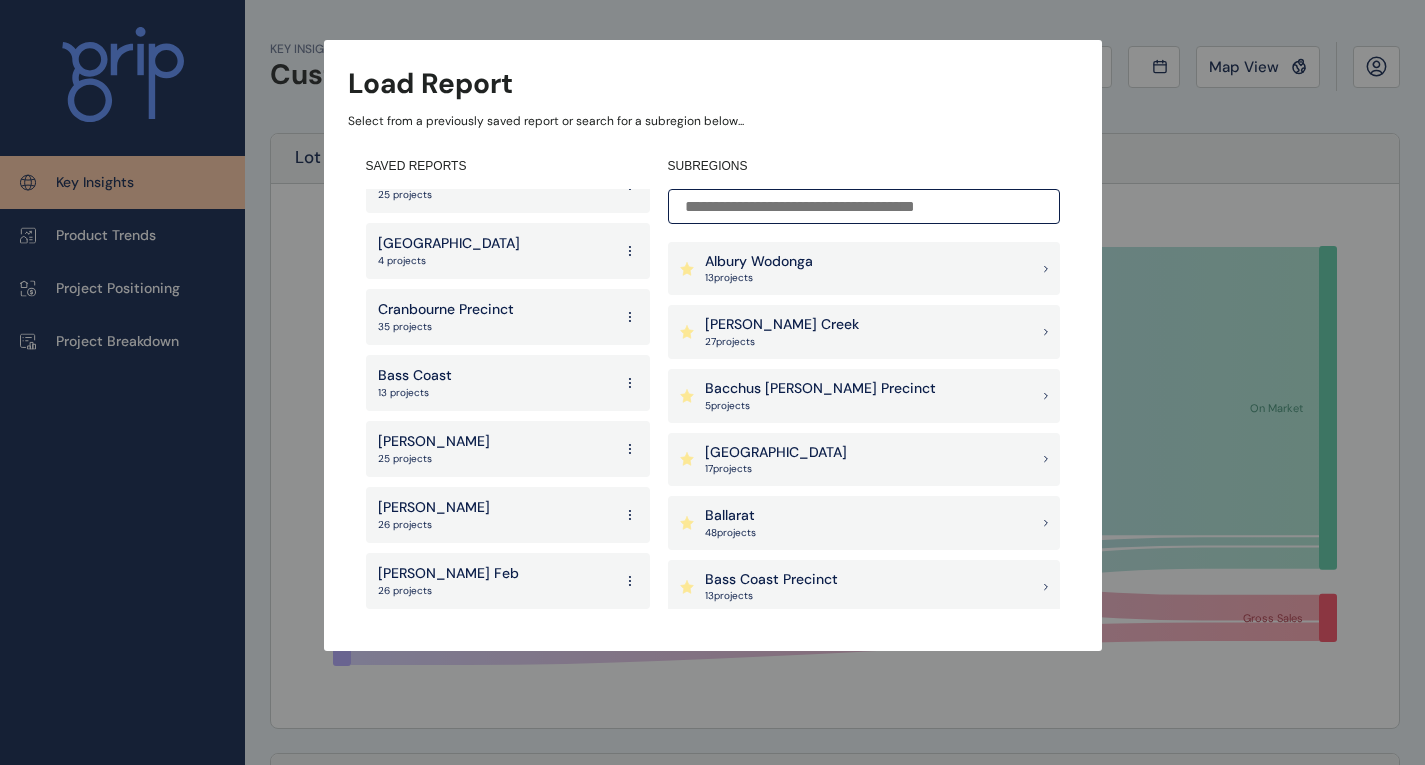 click on "Load Report Select from a previously saved report or search for a subregion below... SAVED REPORTS Core Projects Summary 24 projects North 111 projects [GEOGRAPHIC_DATA] 108 projects West 130 projects [GEOGRAPHIC_DATA] 66 projects [PERSON_NAME] [DATE] projects [PERSON_NAME] [DATE] projects [PERSON_NAME][DATE] projects Melb & [GEOGRAPHIC_DATA] Total 435 projects [PERSON_NAME] [DATE] projects [PERSON_NAME] [DATE] projects [PERSON_NAME] [DATE] 25 projects [PERSON_NAME][DATE] projects Tarneit [DATE] projects [PERSON_NAME] [DATE] projects [GEOGRAPHIC_DATA] 4 projects [GEOGRAPHIC_DATA] 35 projects Bass Coast 13 projects [PERSON_NAME][DATE] projects [PERSON_NAME] 26 projects [PERSON_NAME] [DATE] projects SUBREGIONS [GEOGRAPHIC_DATA] 13  project s [PERSON_NAME] Creek 27  project s [GEOGRAPHIC_DATA][PERSON_NAME] 5  project [GEOGRAPHIC_DATA] 17  project s Ballarat 48  project s [GEOGRAPHIC_DATA] 13  project s Bendigo 18  project s [GEOGRAPHIC_DATA] 12  project s [PERSON_NAME] 12  project s [PERSON_NAME][GEOGRAPHIC_DATA] 26  project s [GEOGRAPHIC_DATA] 4  project s [GEOGRAPHIC_DATA] 35  project s Diggers Rest" at bounding box center [712, 305] 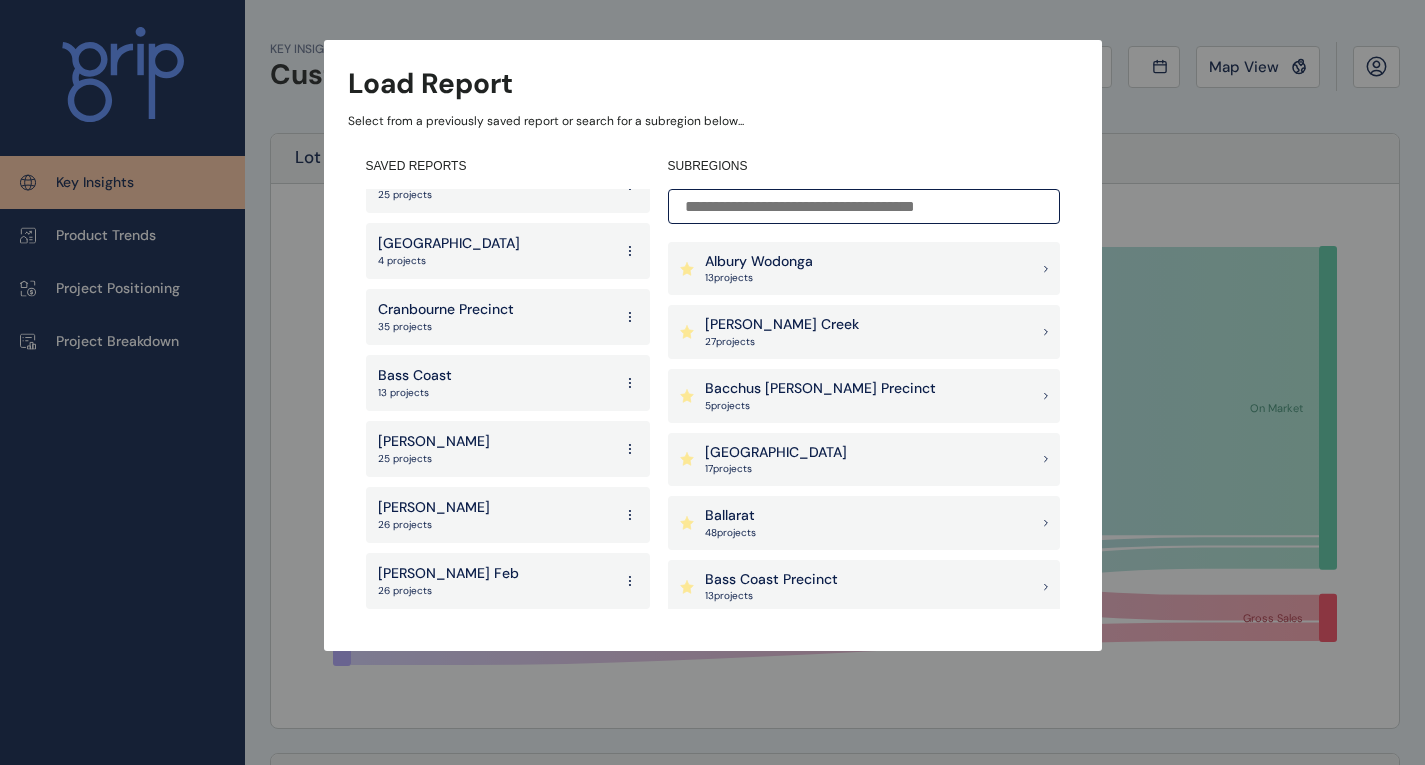 click on "Load Report Select from a previously saved report or search for a subregion below... SAVED REPORTS Core Projects Summary 24 projects North 111 projects South East 108 projects West 130 projects Geelong 66 projects Wollert July 24 25 projects Wollert May 25 projects Wollert April 25 projects Melb & Geelong Total 435 projects Clyde May 26 projects wollert march 25 projects Wollert February 2024 25 projects Wollert Jan 25 projects Tarneit October 30 projects wollert august 25 projects Pak East 4 projects Cranbourne Precinct 35 projects Bass Coast 13 projects Wollert April 25 projects Clyde 26 projects Clyde Feb 26 projects SUBREGIONS Albury Wodonga 13  project s Armstrong Creek 27  project s Bacchus Marsh Precinct 5  project s Ballan Road Precinct 17  project s Ballarat 48  project s Bass Coast Precinct 13  project s Bendigo 18  project s Berwick South Precinct 12  project s Beveridge 12  project s Clyde Precinct 26  project s Craigieburn West Precinct 4  project s Cranbourne Precinct 35  project s Diggers Rest" at bounding box center [712, 305] 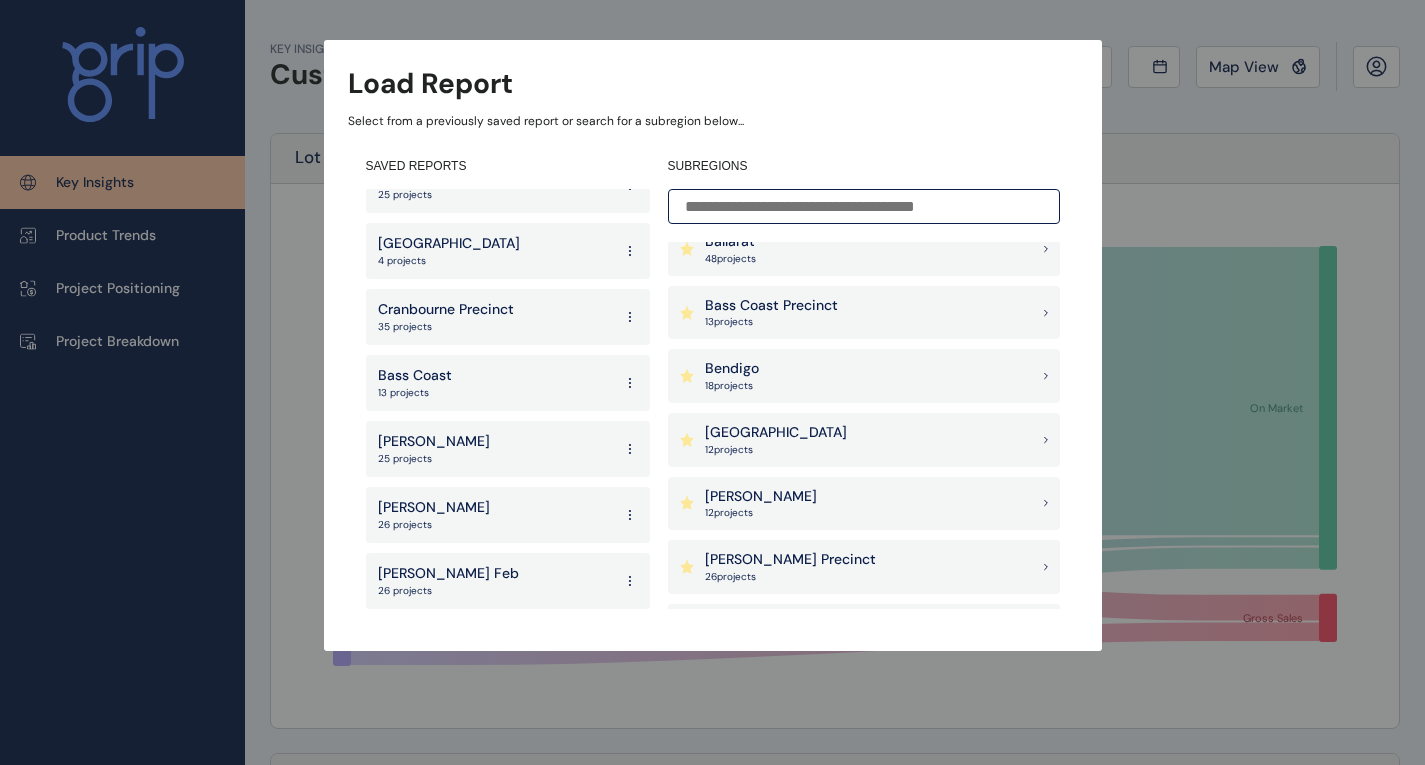 scroll, scrollTop: 300, scrollLeft: 0, axis: vertical 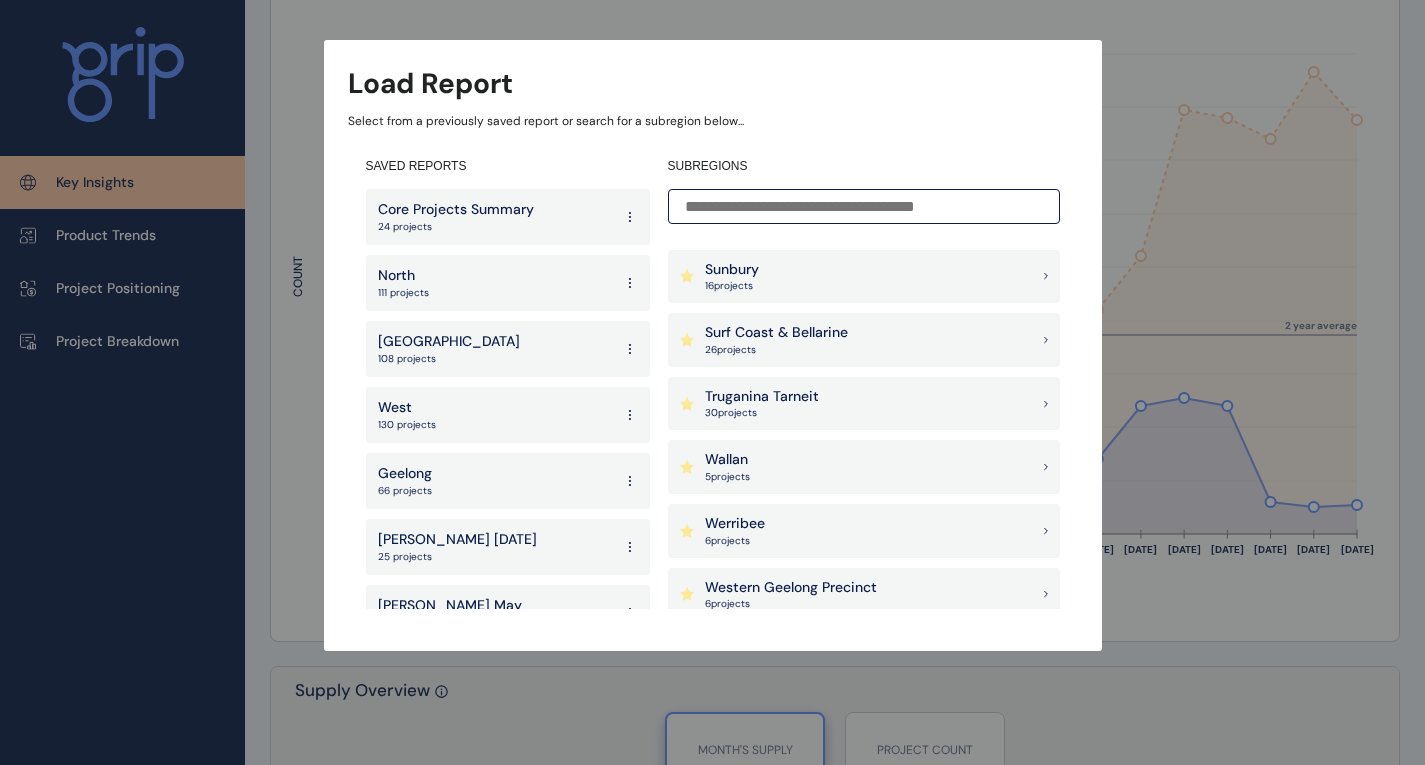 click on "West 130 projects" at bounding box center [508, 415] 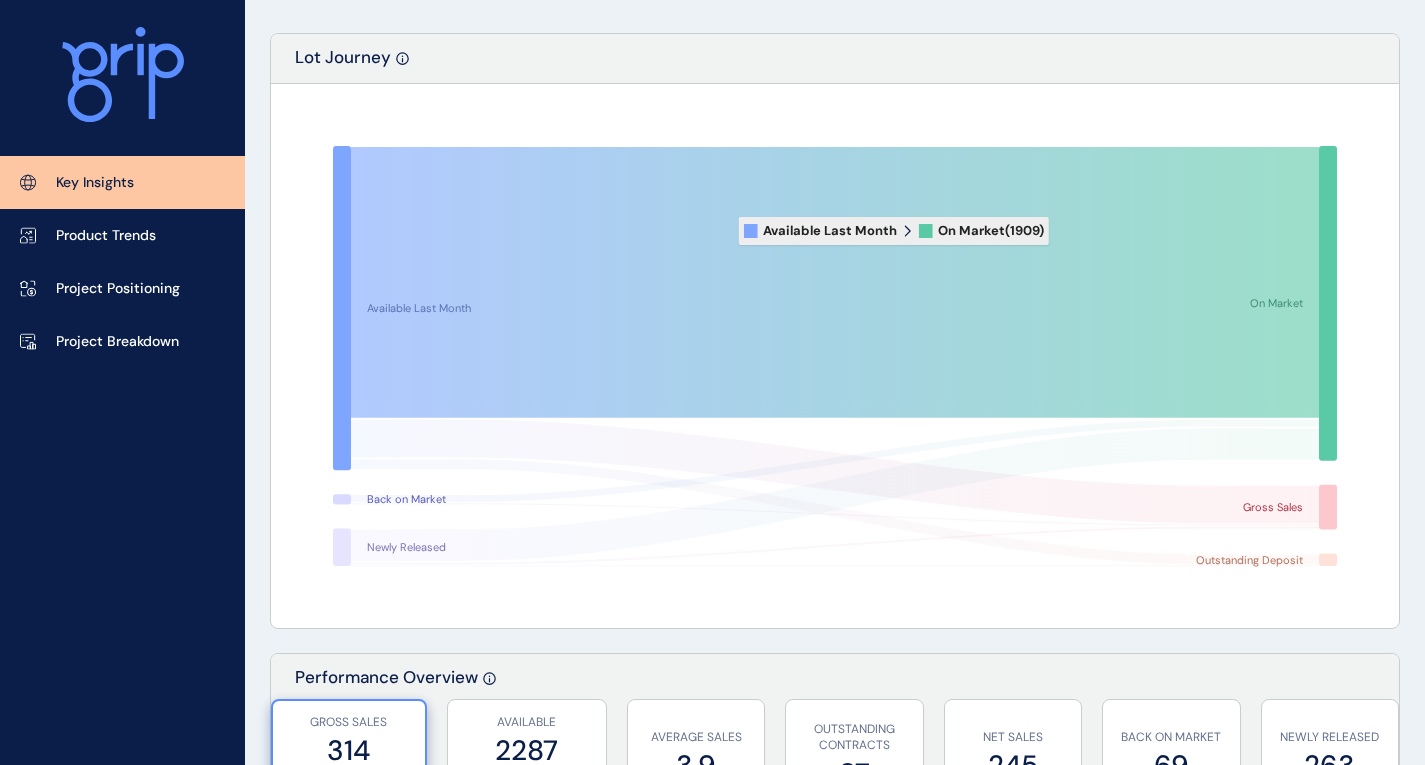 scroll, scrollTop: 0, scrollLeft: 0, axis: both 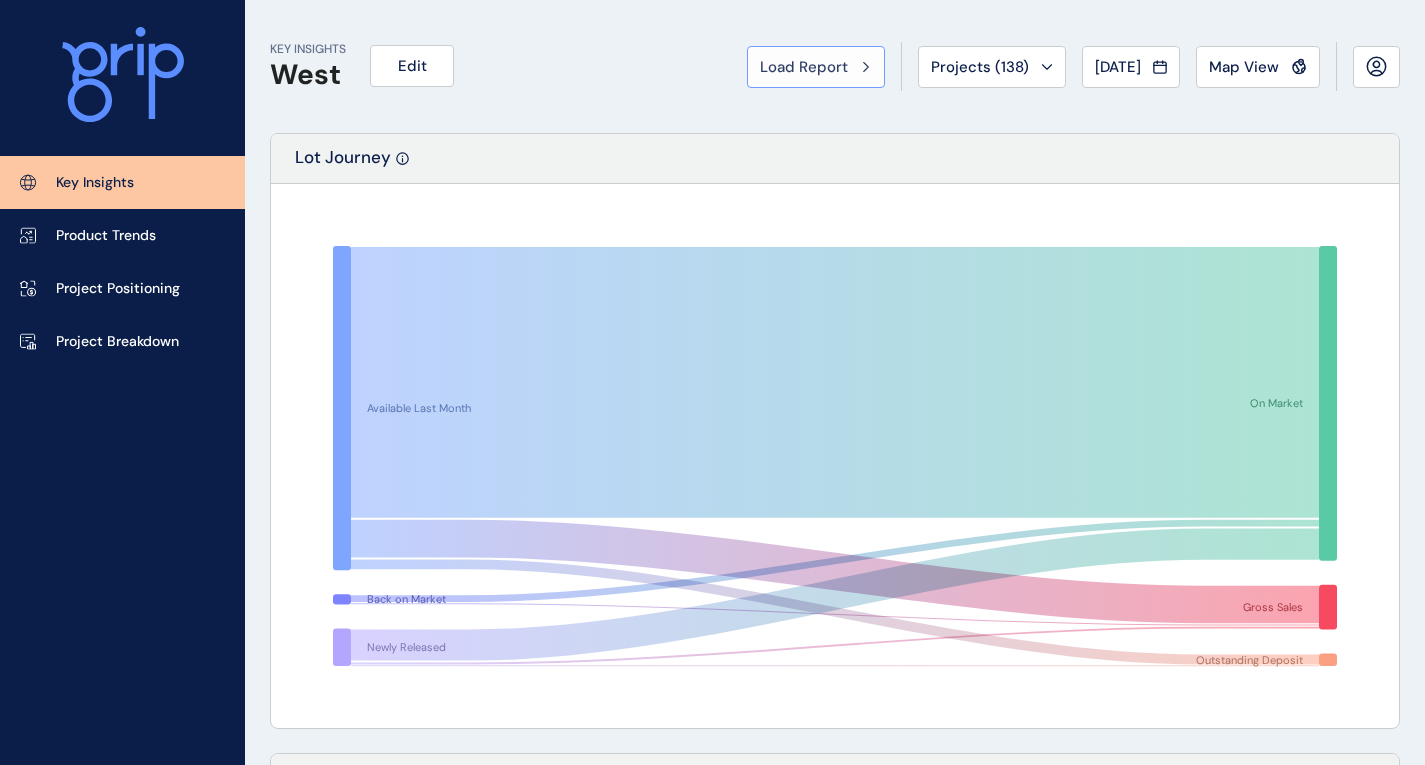 click on "Load Report" at bounding box center (804, 67) 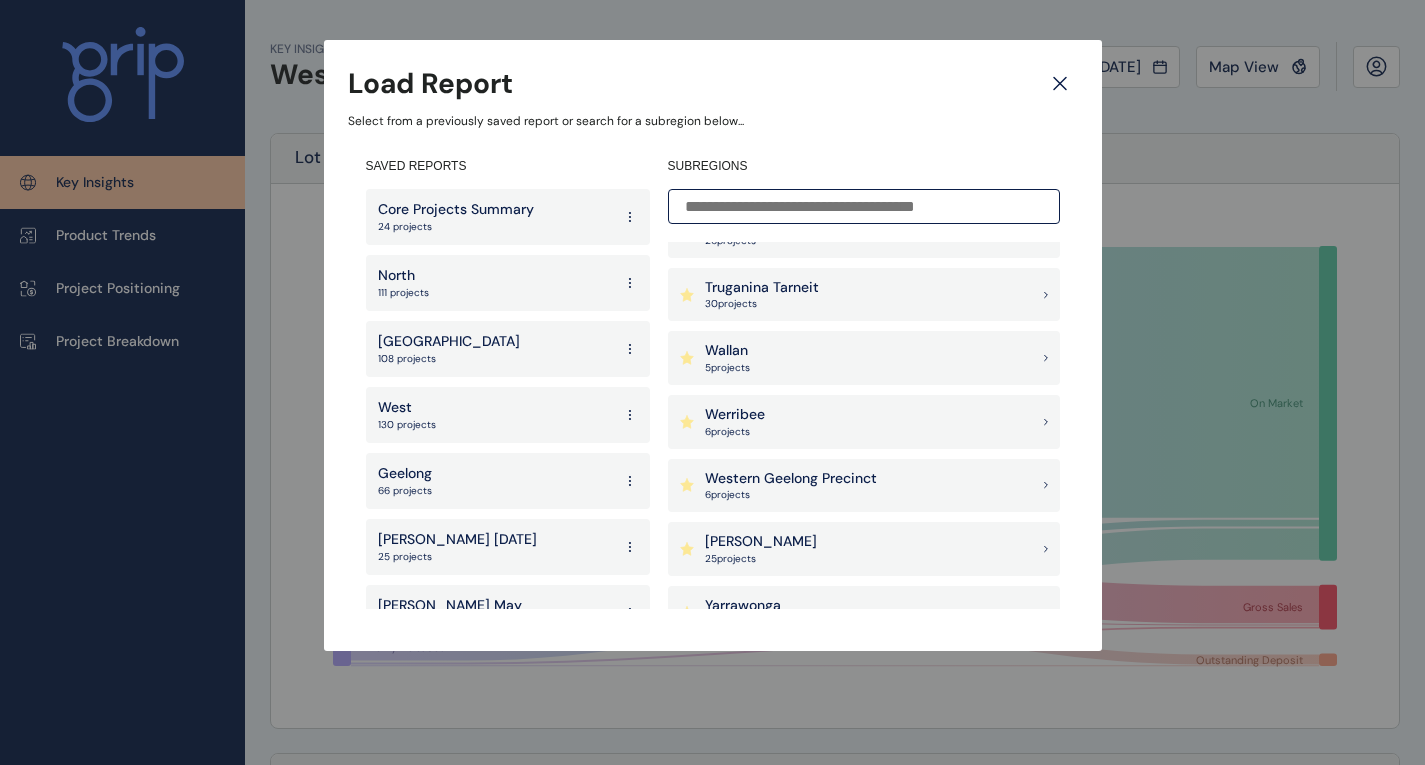 scroll, scrollTop: 2100, scrollLeft: 0, axis: vertical 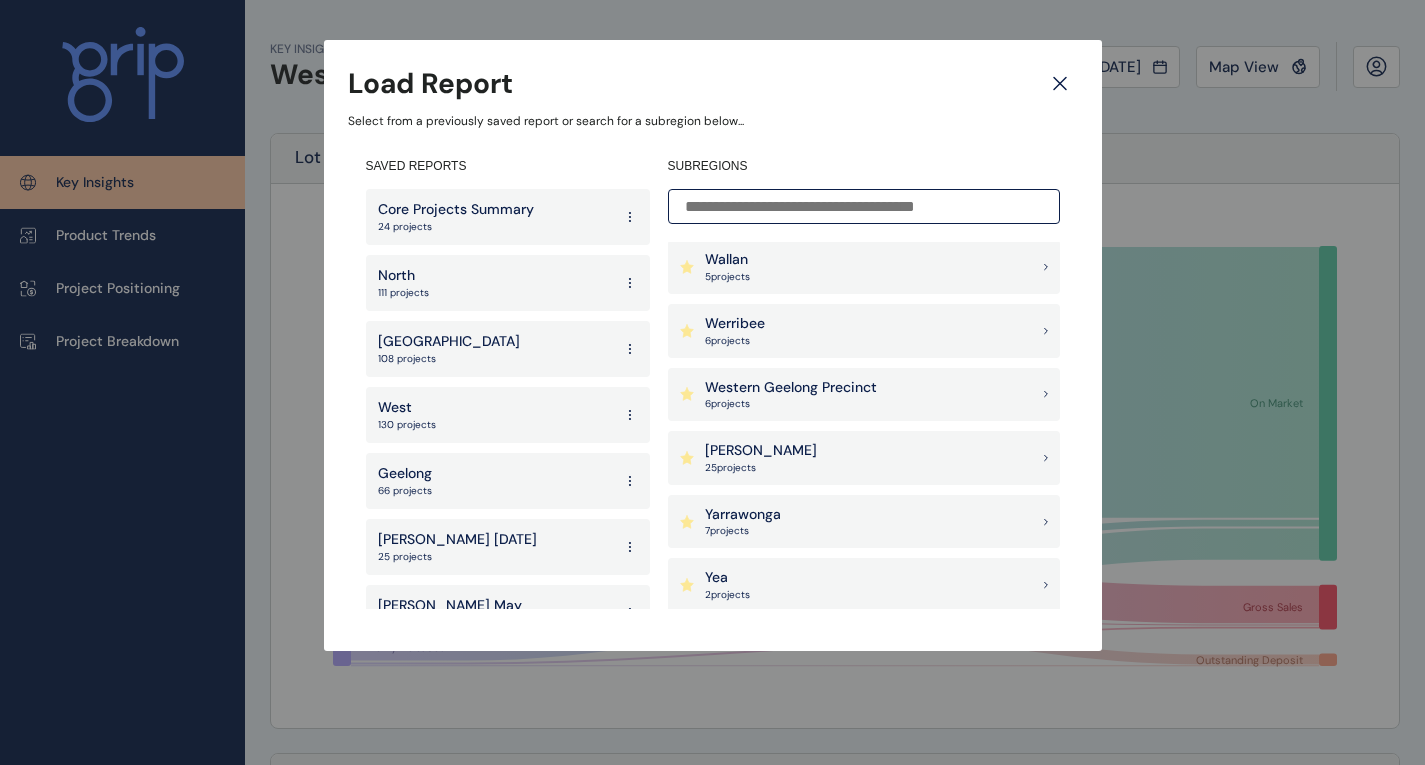 click on "South East 108 projects" at bounding box center (508, 349) 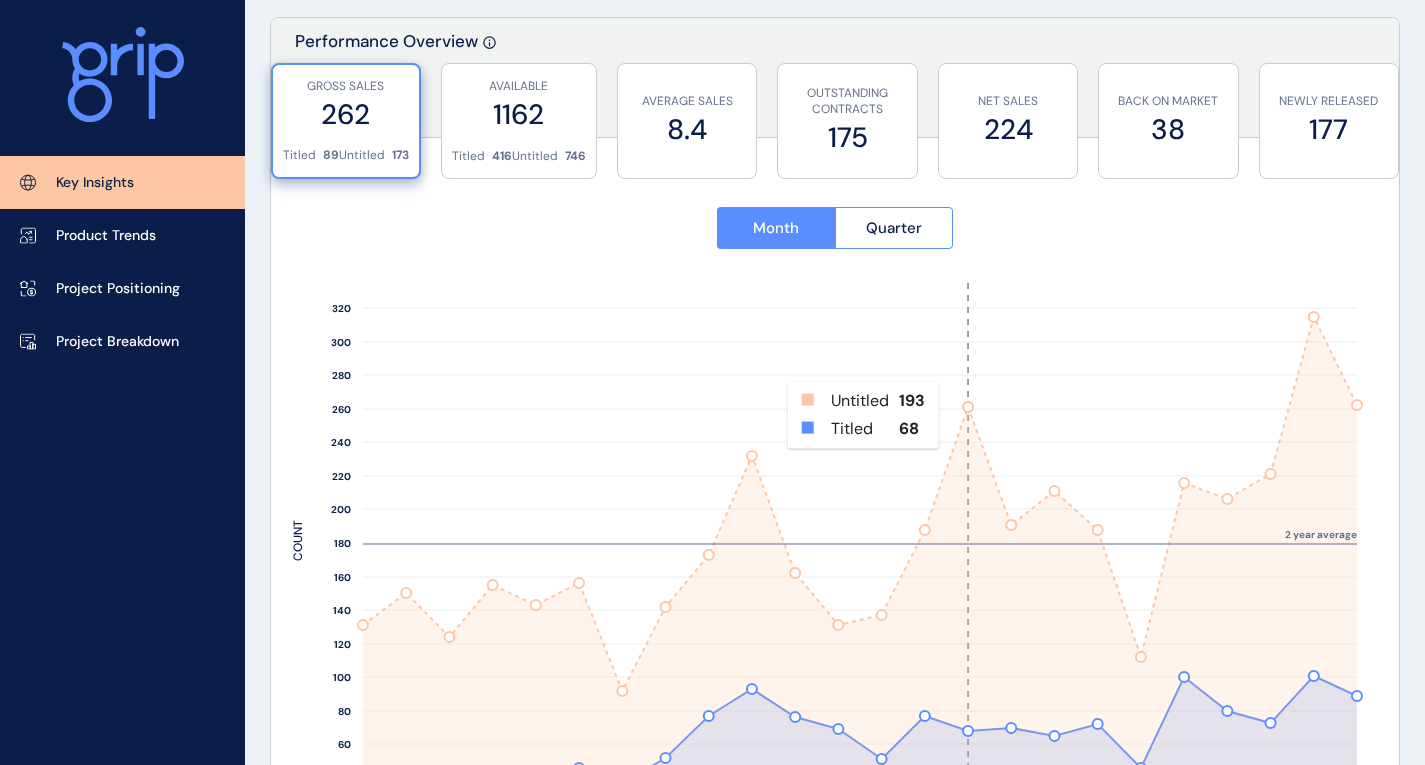 scroll, scrollTop: 700, scrollLeft: 0, axis: vertical 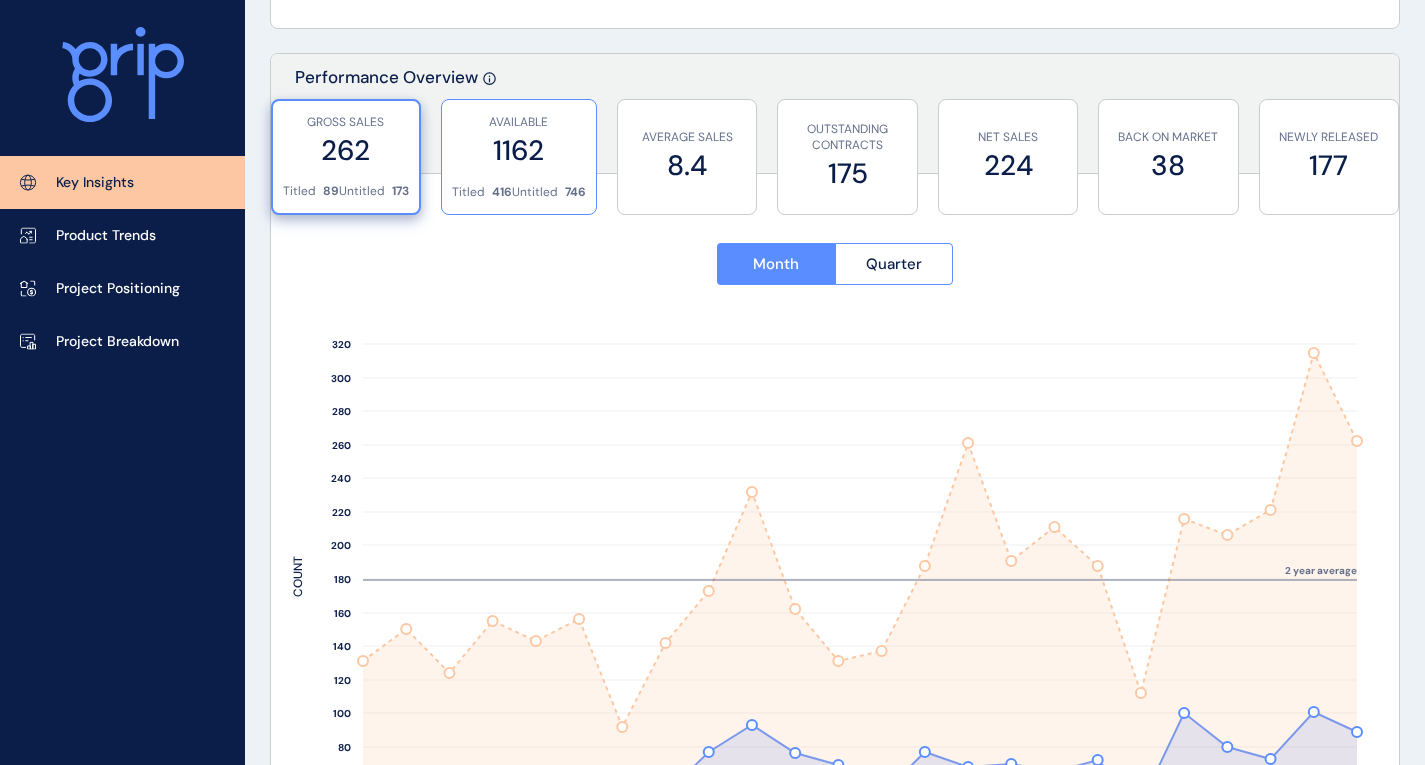 click on "1162" at bounding box center (519, 150) 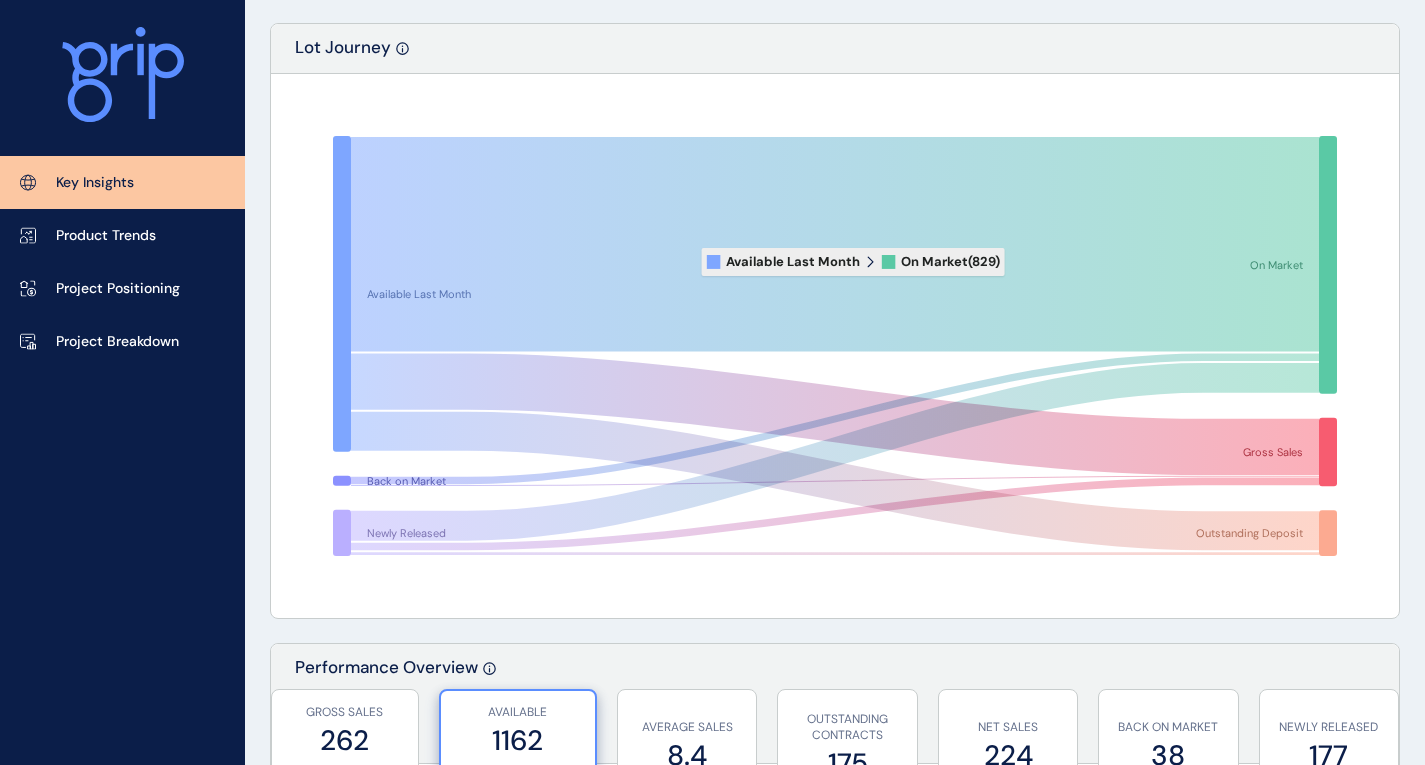 scroll, scrollTop: 0, scrollLeft: 0, axis: both 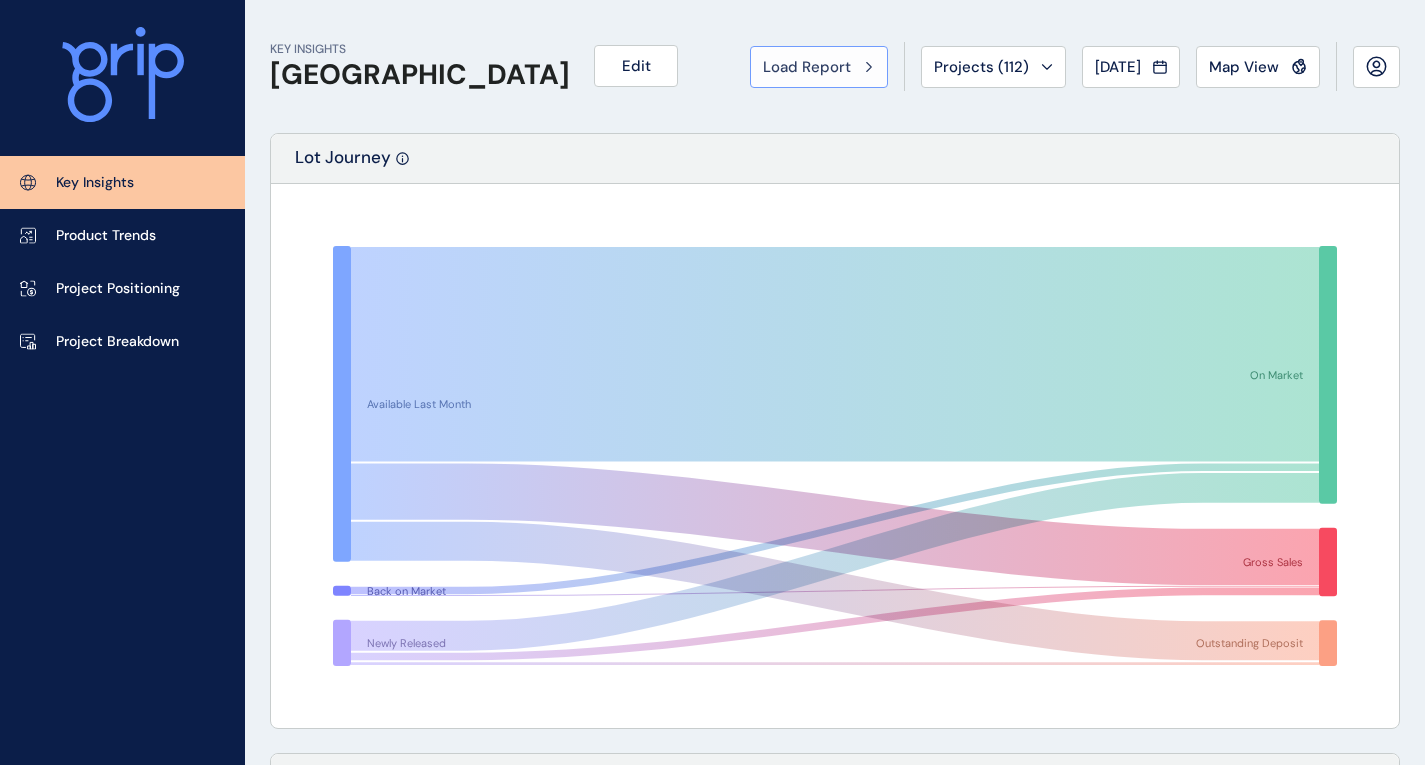 click on "Load Report" at bounding box center (819, 67) 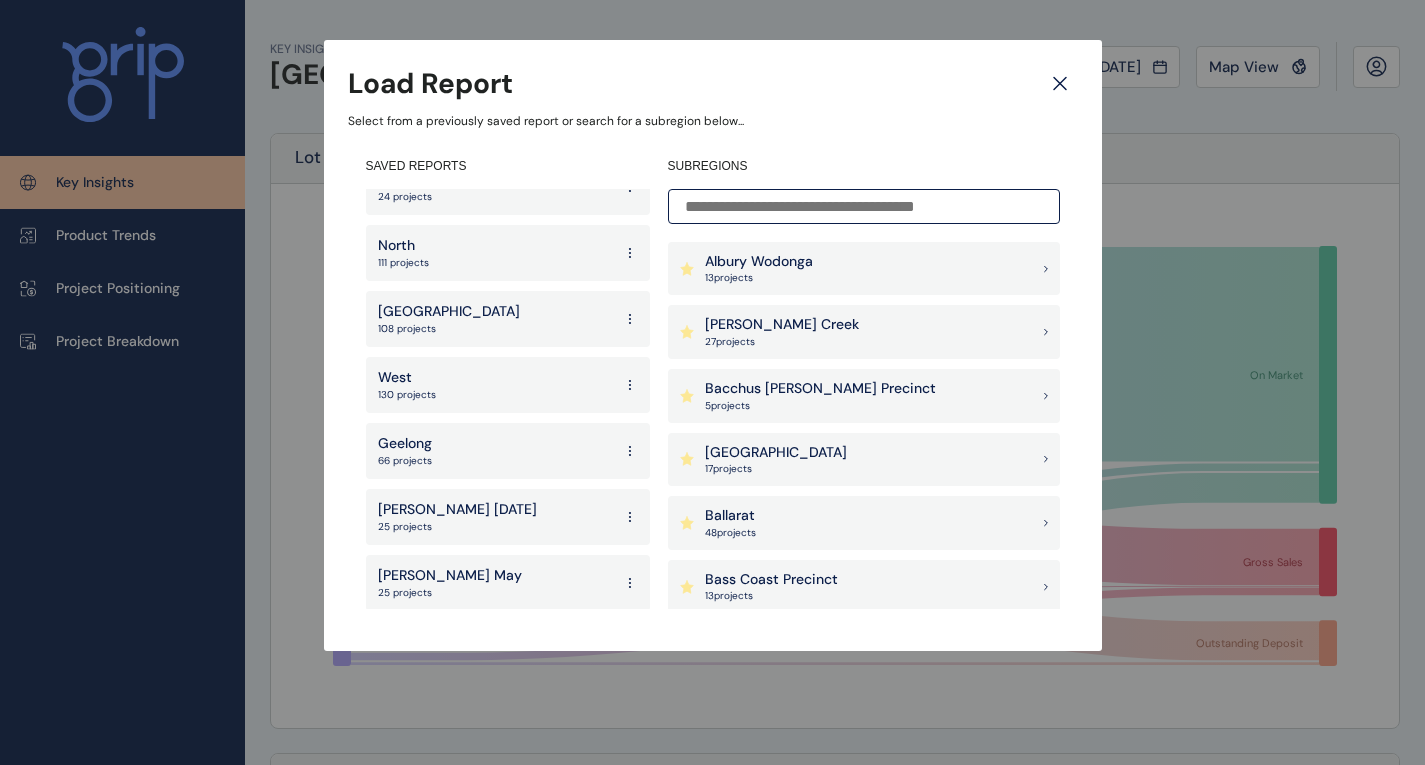 scroll, scrollTop: 0, scrollLeft: 0, axis: both 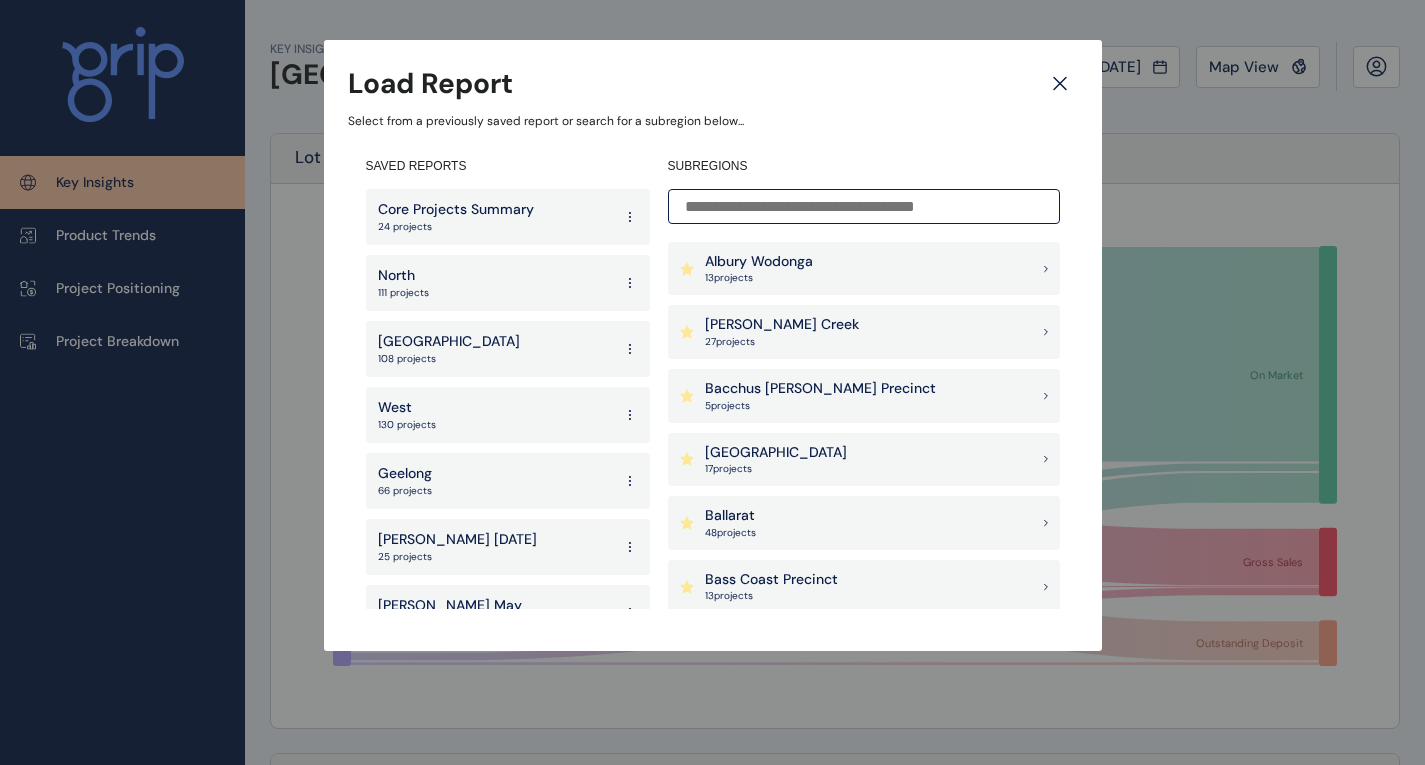 click on "North 111 projects" at bounding box center (508, 283) 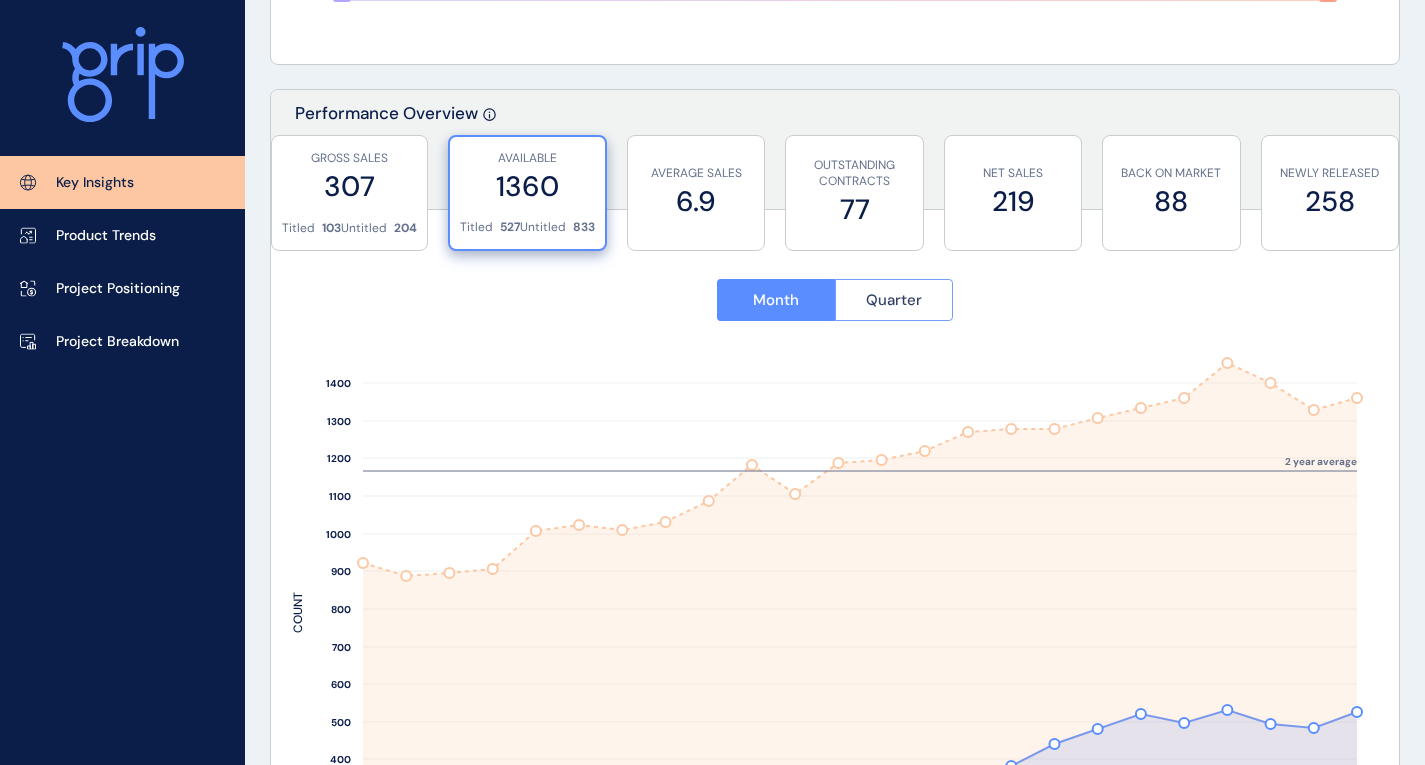 scroll, scrollTop: 700, scrollLeft: 0, axis: vertical 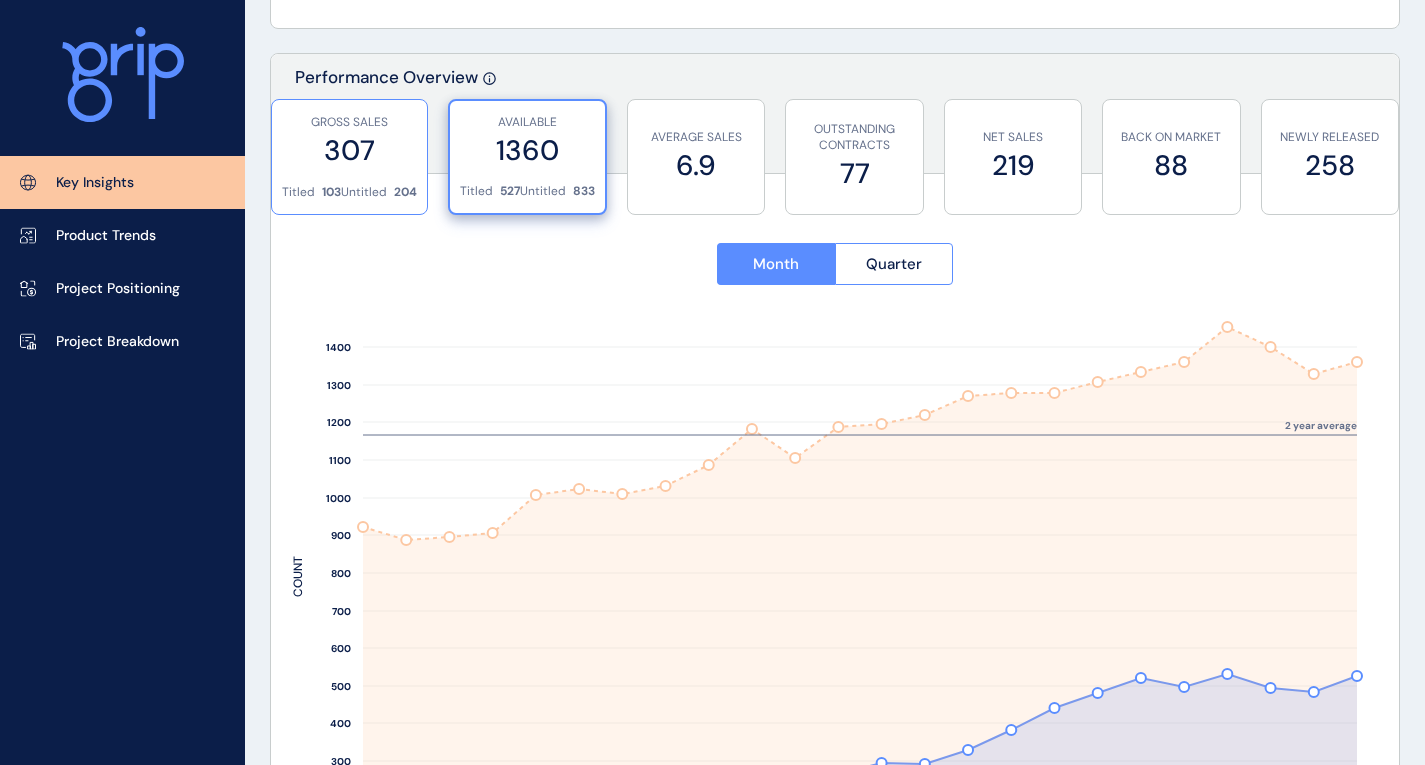 click on "Untitled" at bounding box center [364, 192] 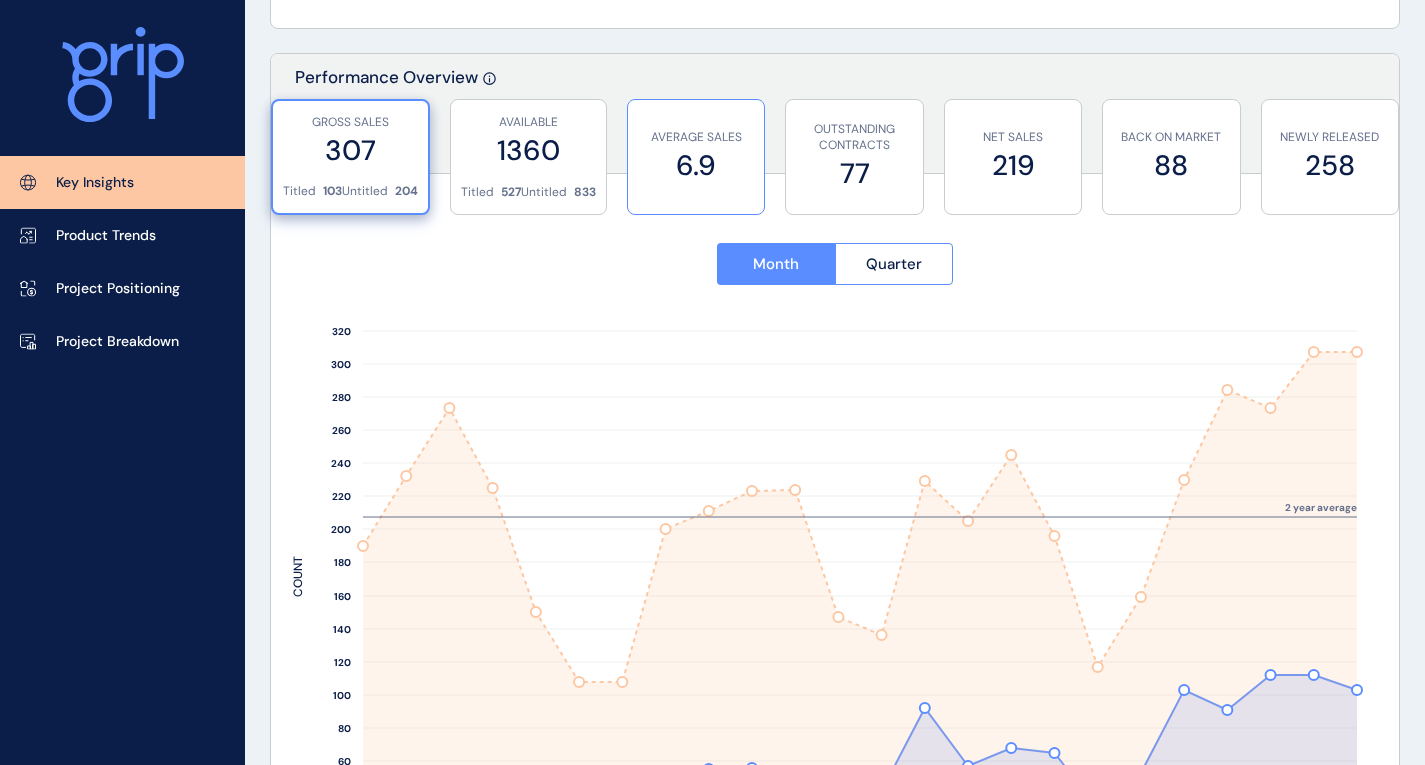 click on "6.9" at bounding box center (696, 165) 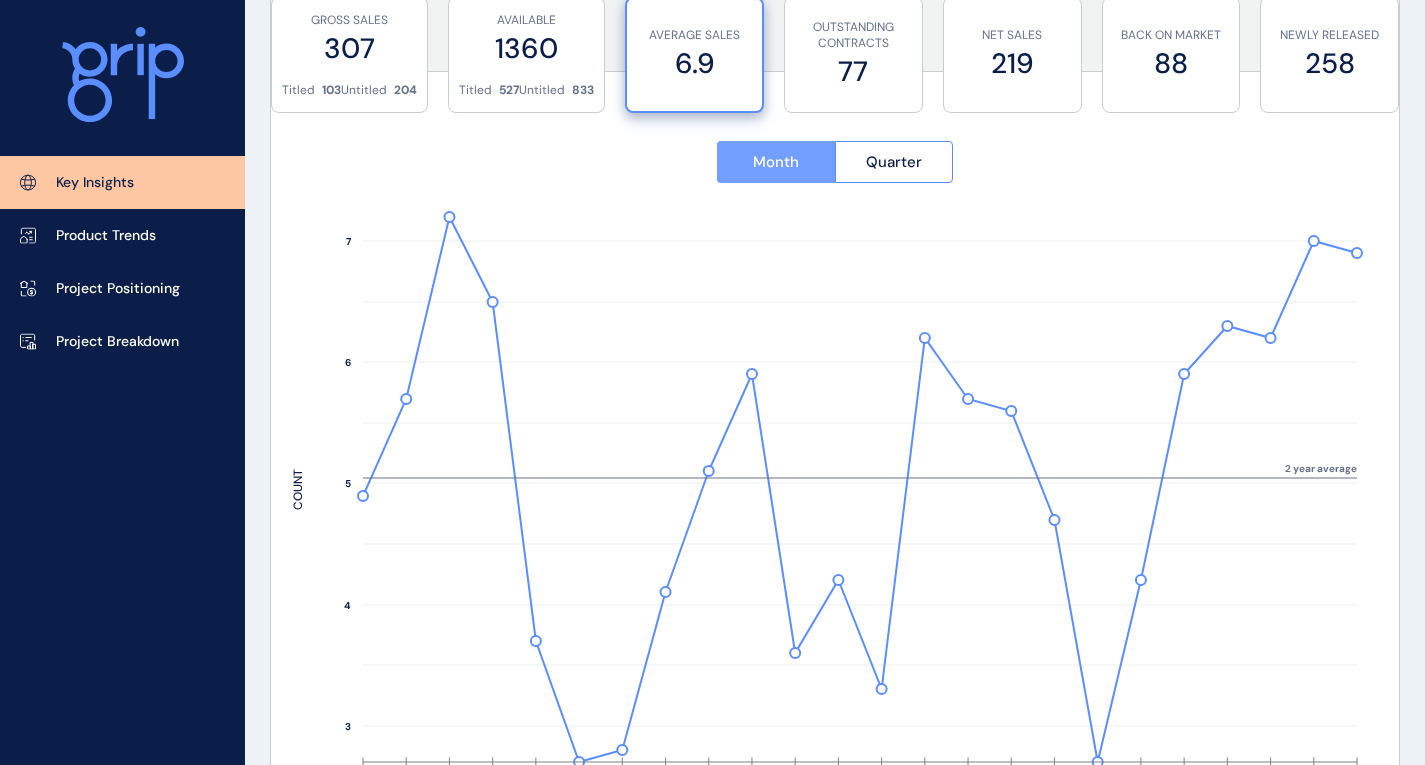 scroll, scrollTop: 800, scrollLeft: 0, axis: vertical 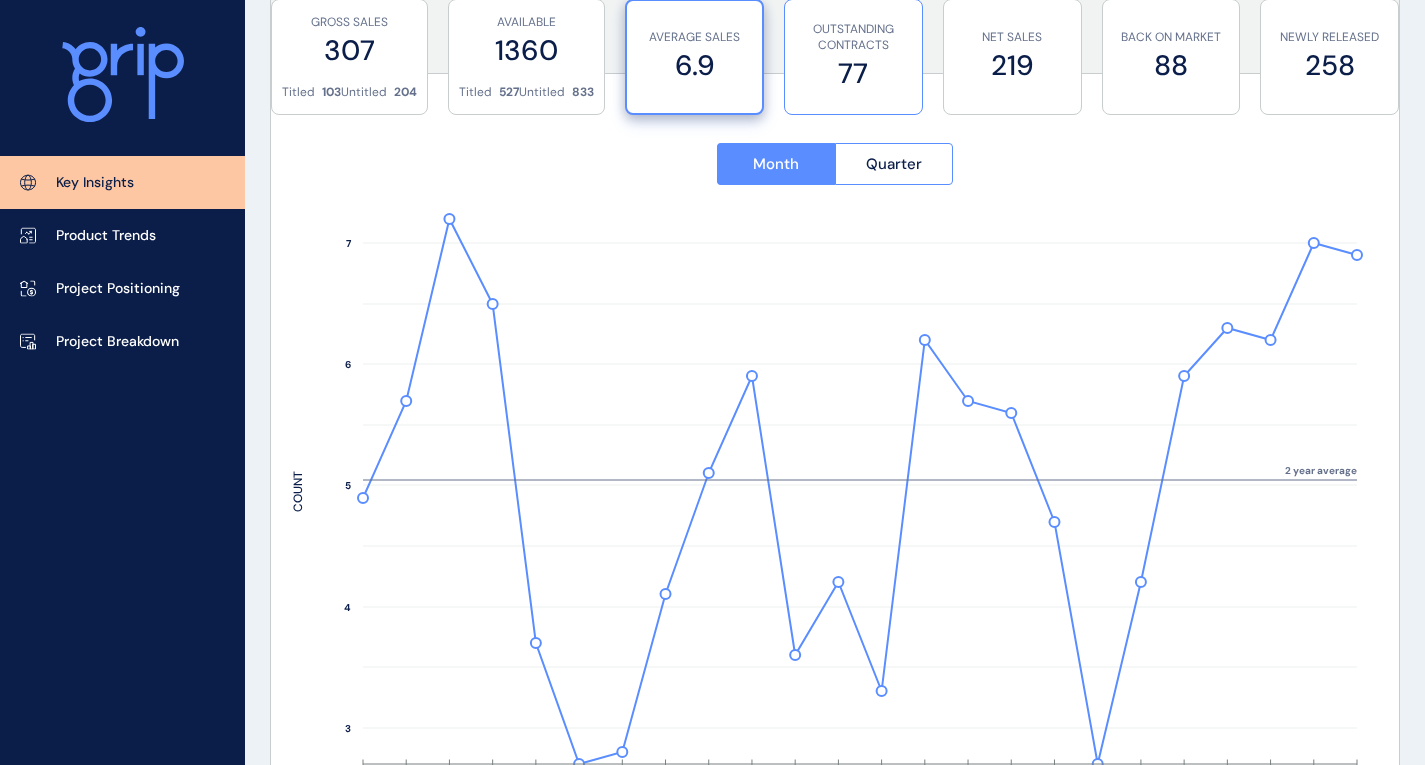 click on "OUTSTANDING CONTRACTS 77" at bounding box center (853, 57) 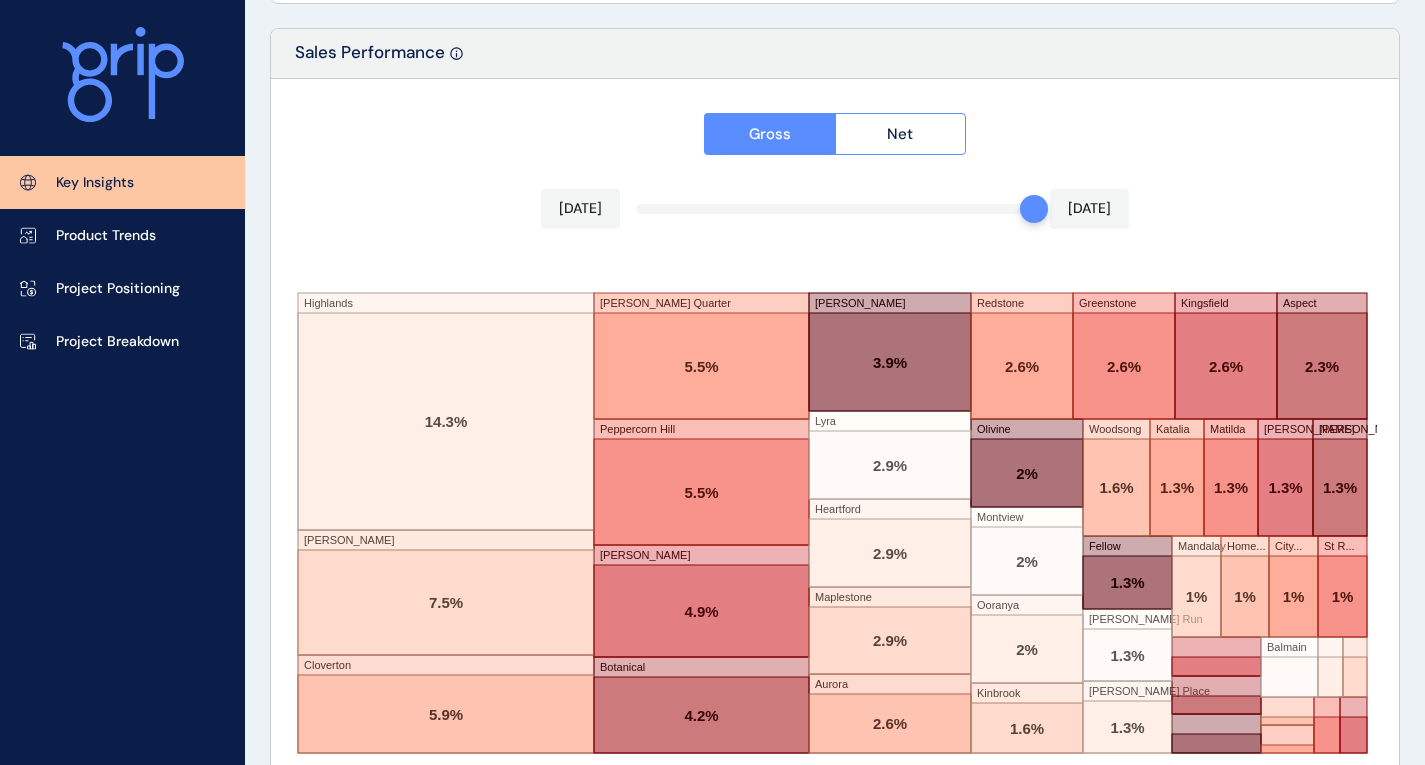 scroll, scrollTop: 3445, scrollLeft: 0, axis: vertical 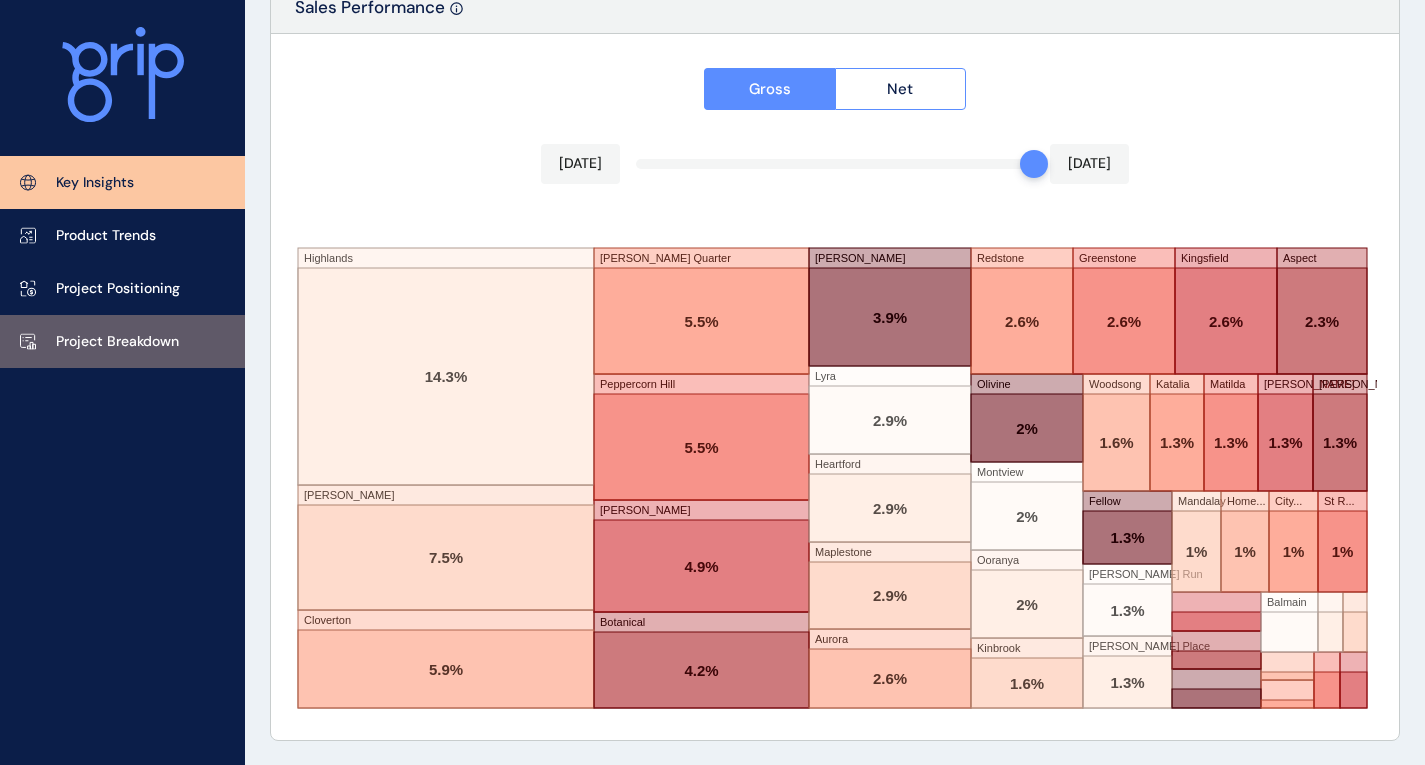 click on "Project Breakdown" at bounding box center (117, 342) 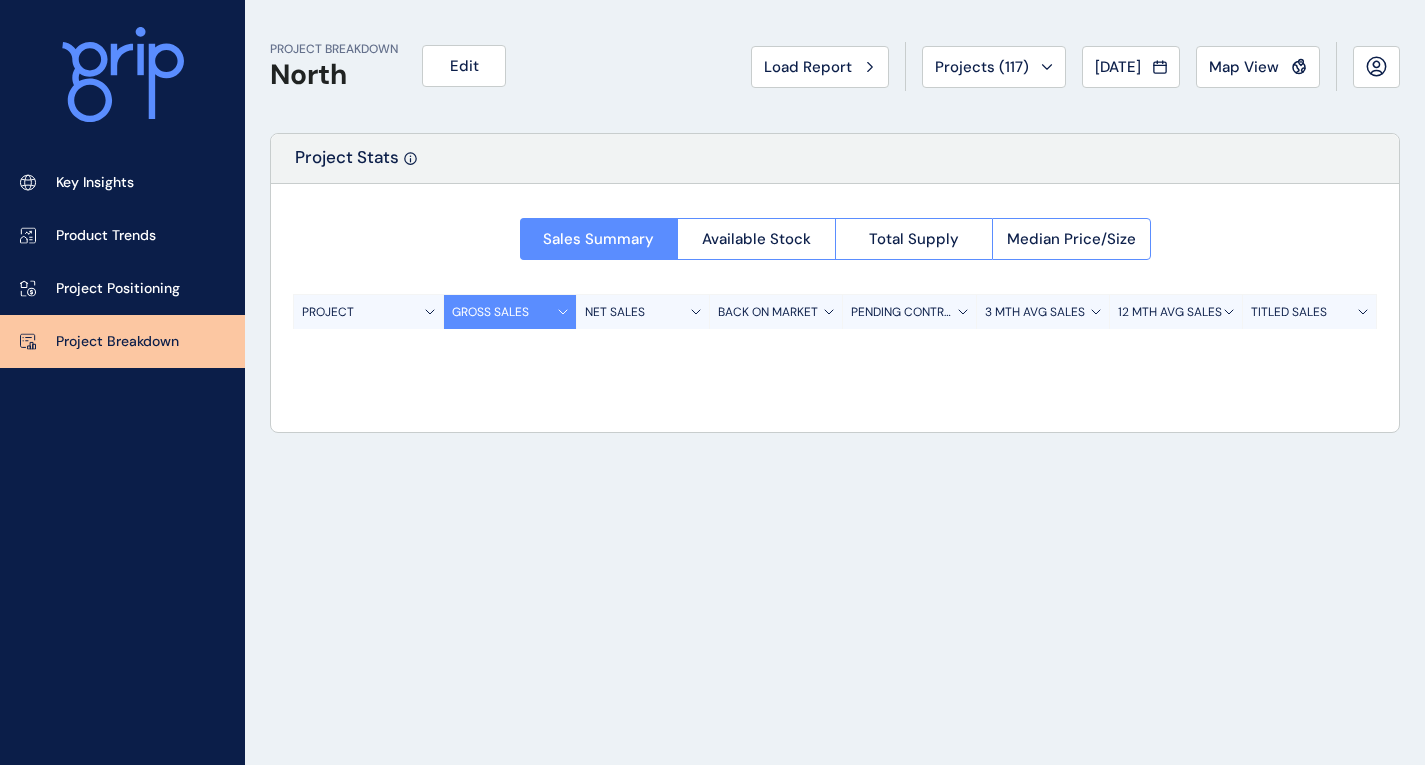 scroll, scrollTop: 0, scrollLeft: 0, axis: both 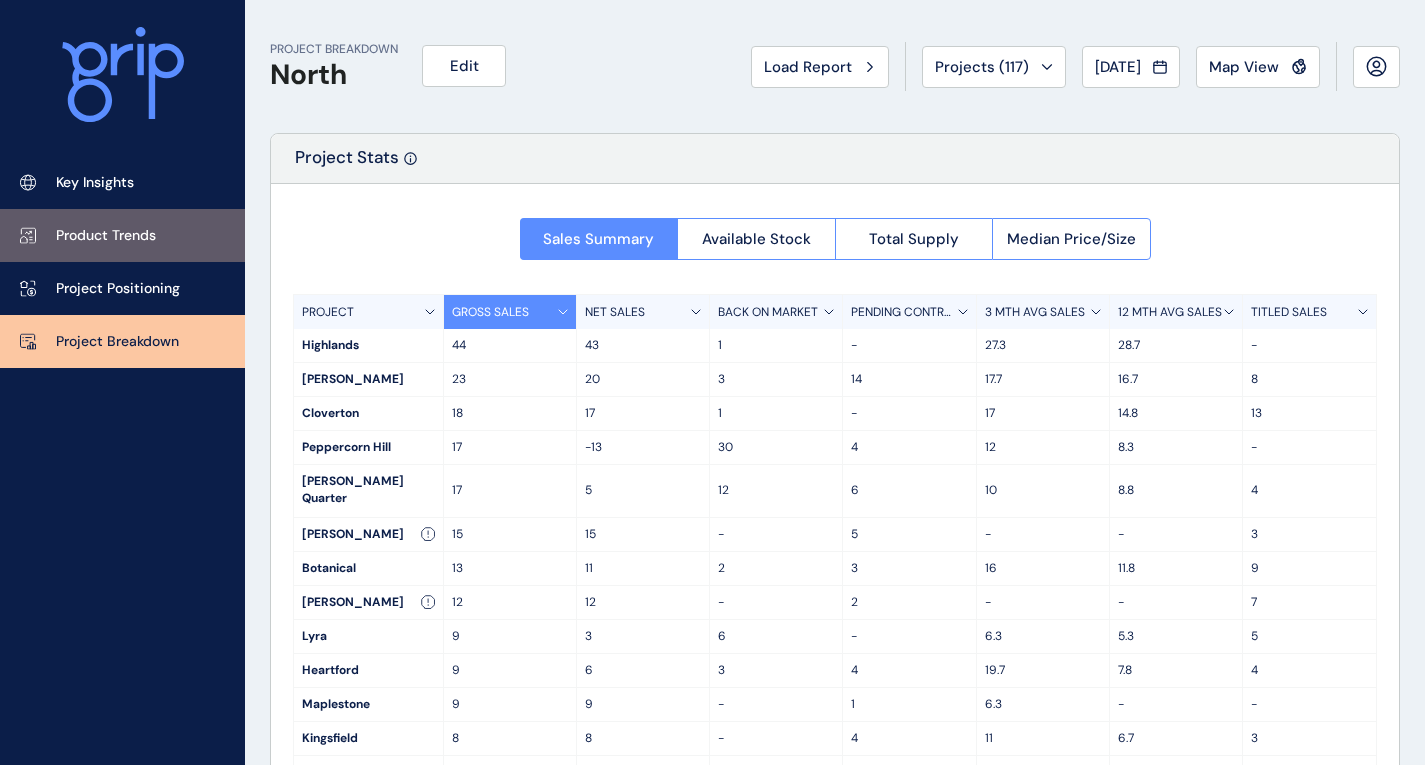 click on "Product Trends" at bounding box center [106, 236] 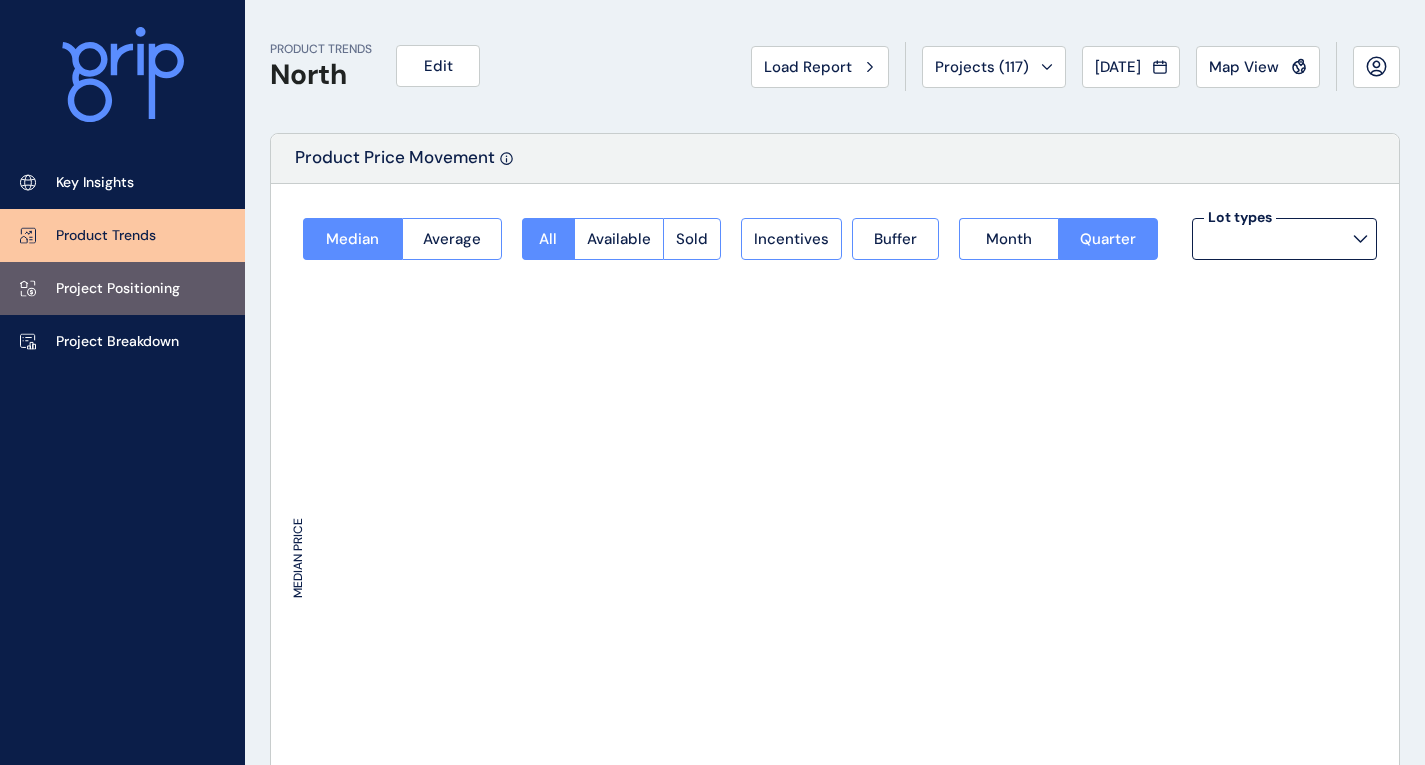 type on "**********" 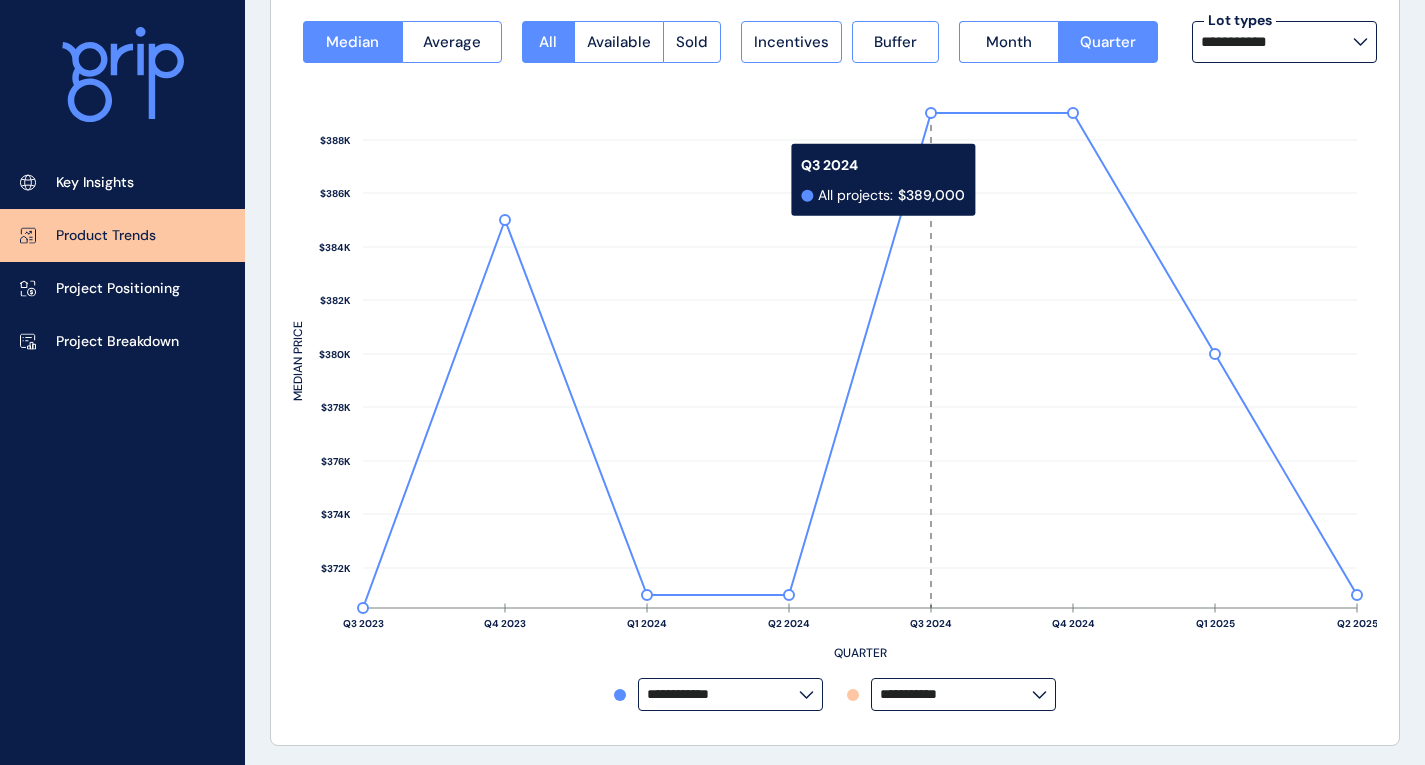 scroll, scrollTop: 200, scrollLeft: 0, axis: vertical 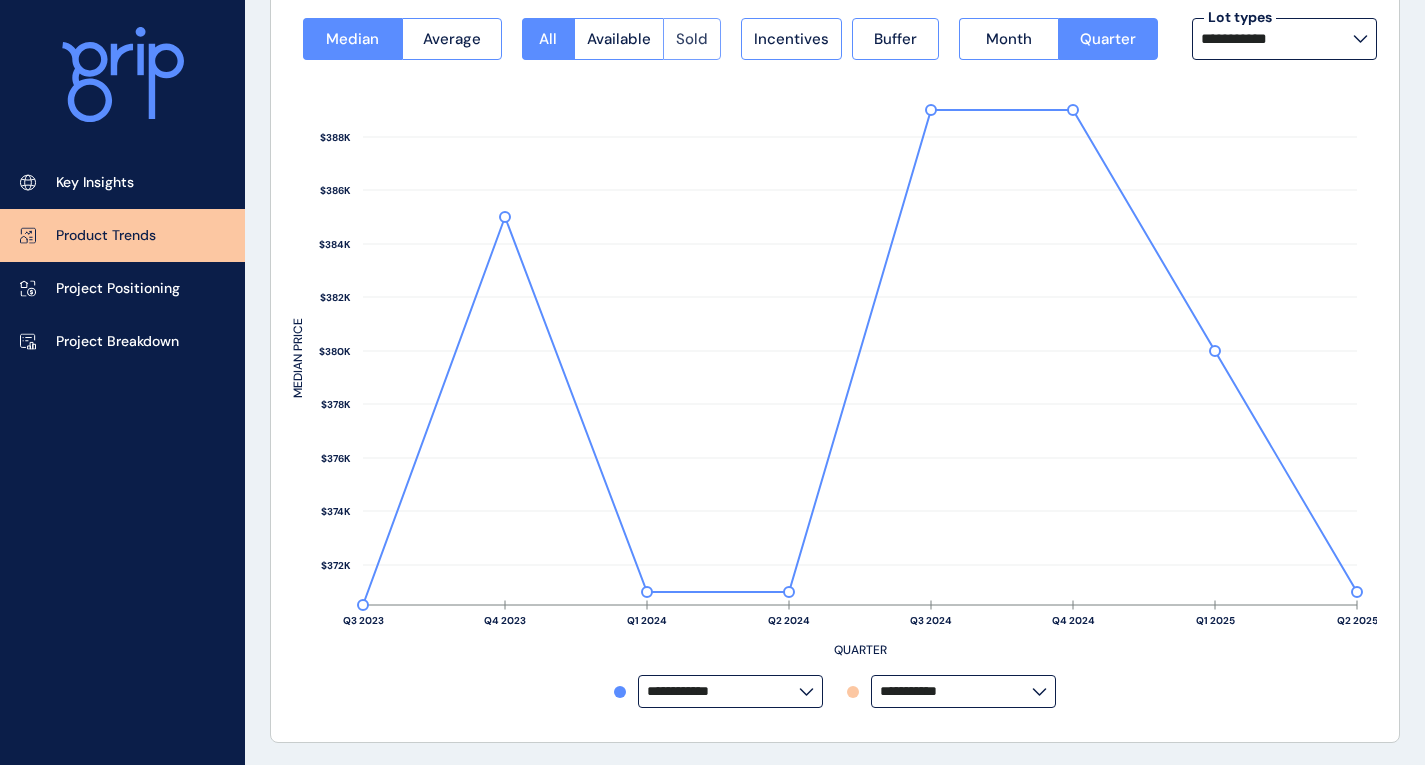 click on "Sold" at bounding box center (692, 39) 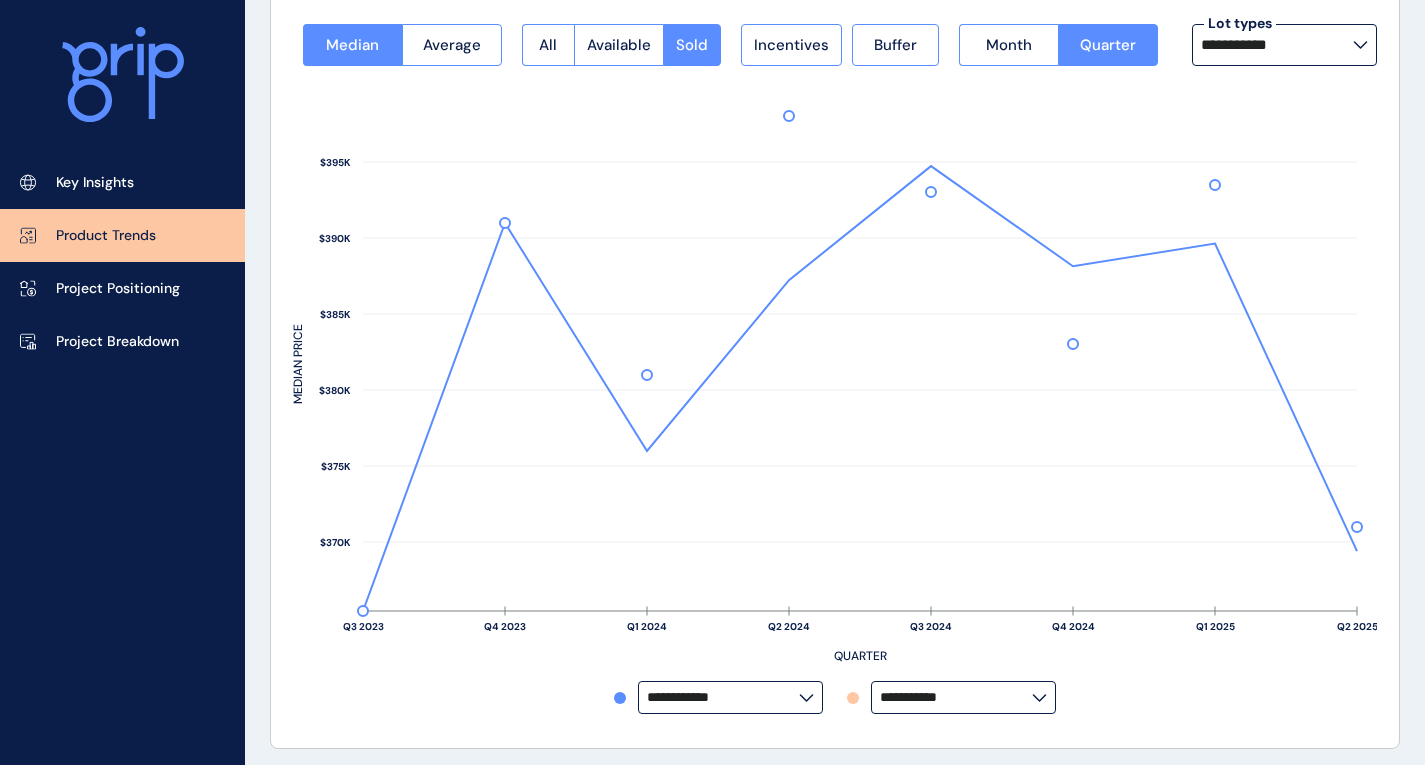 scroll, scrollTop: 0, scrollLeft: 0, axis: both 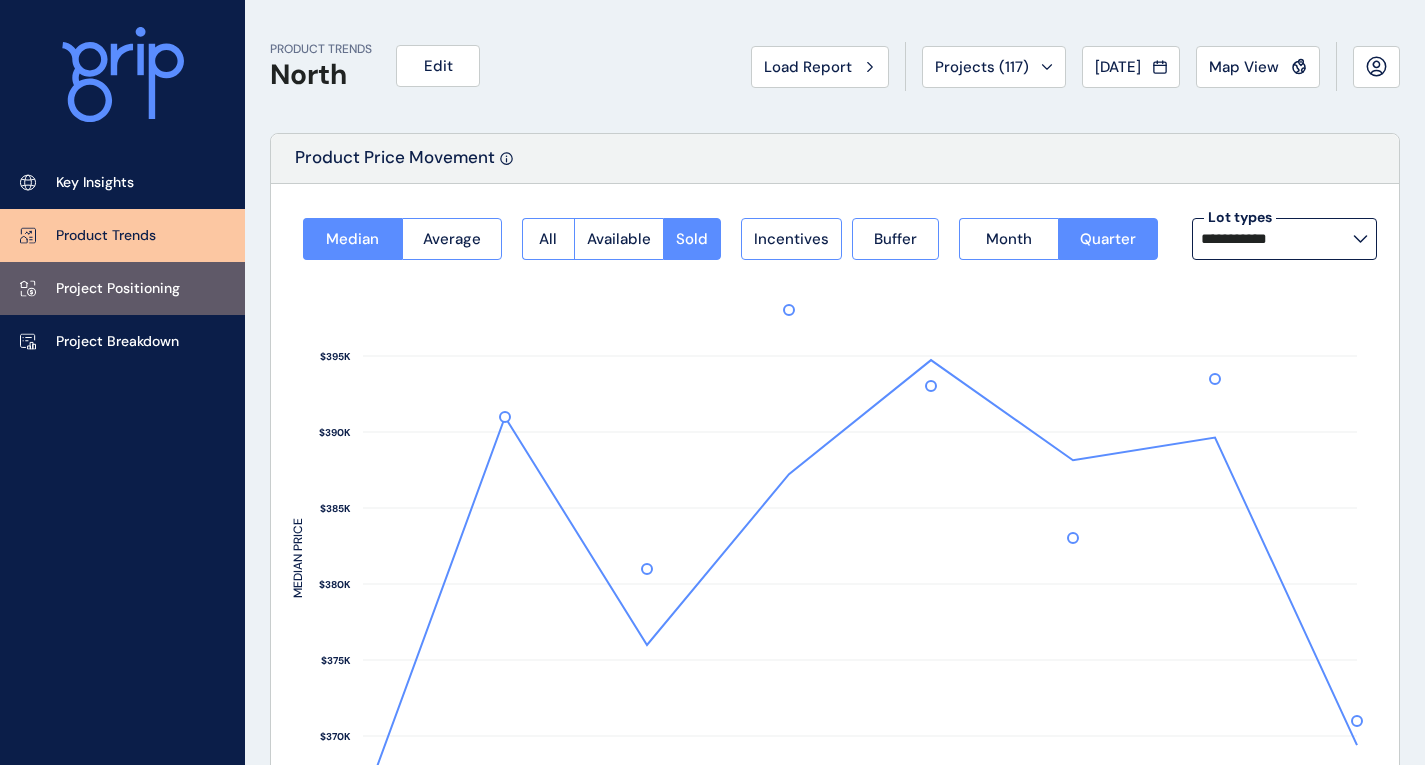 click on "Project Positioning" at bounding box center [122, 288] 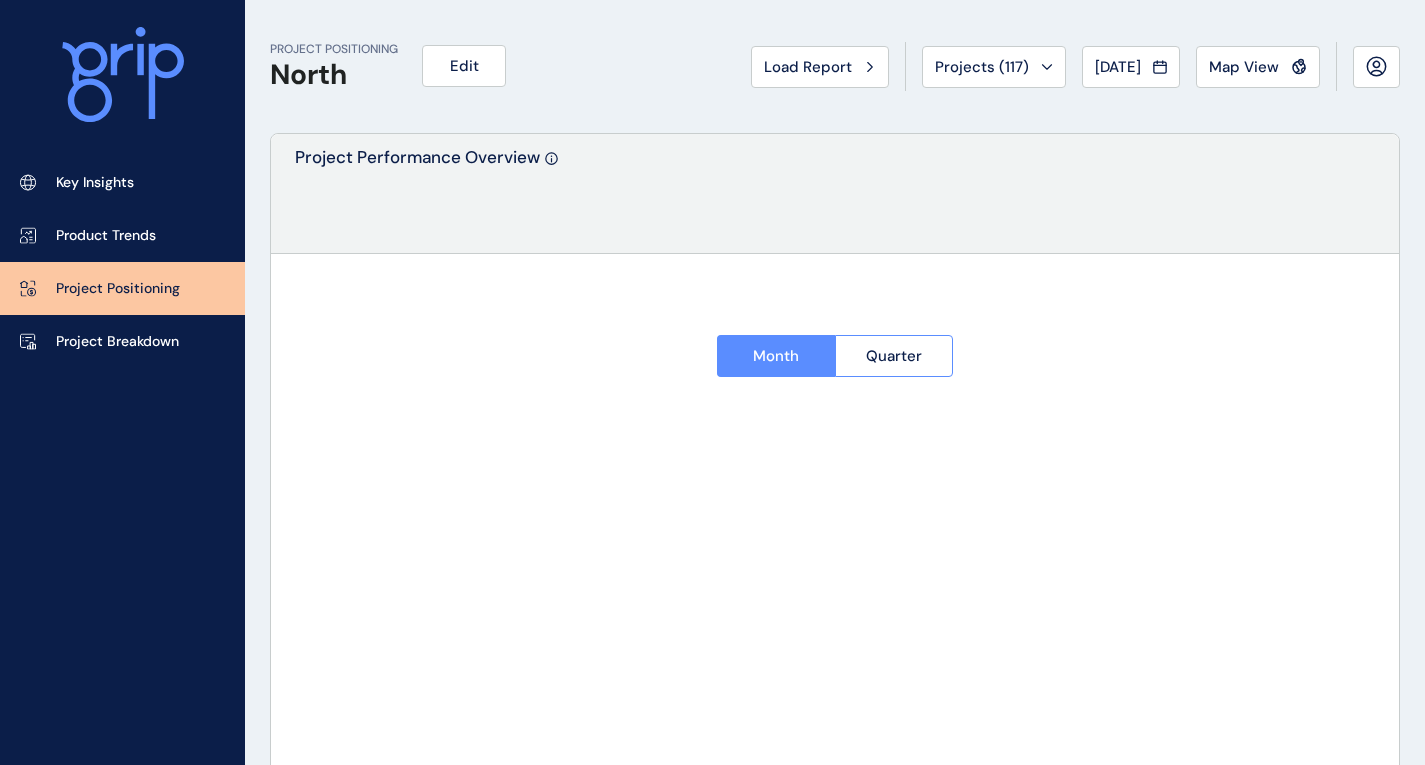 type on "*********" 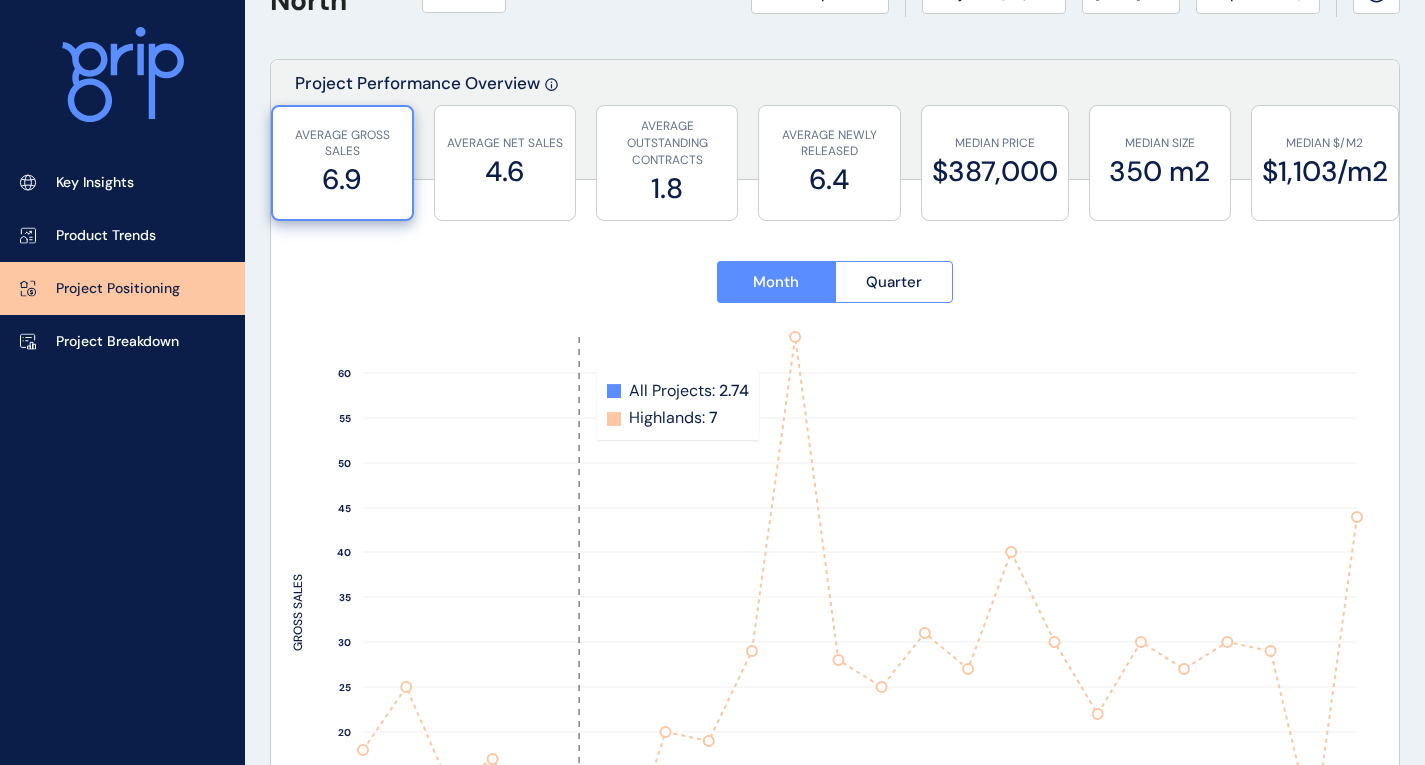 scroll, scrollTop: 0, scrollLeft: 0, axis: both 